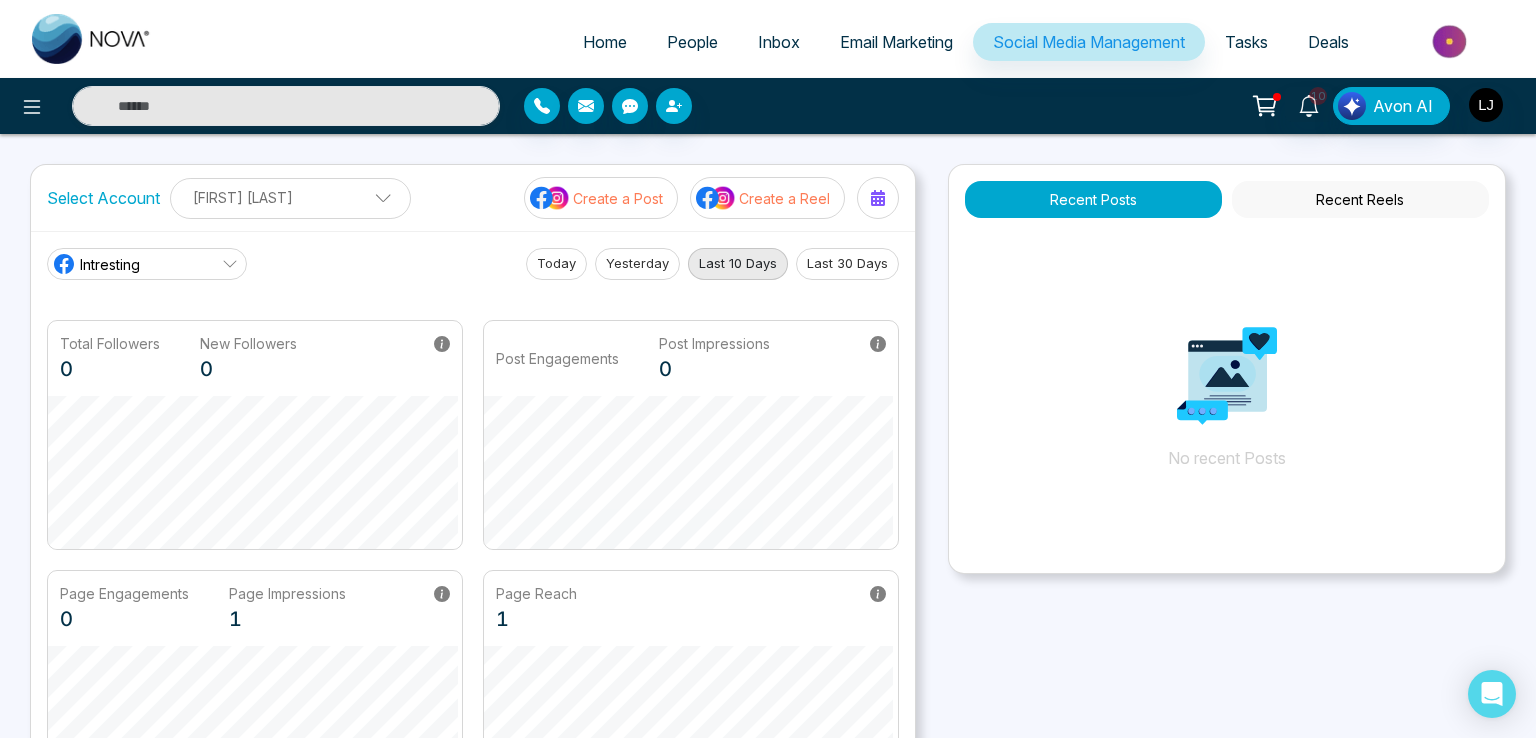 scroll, scrollTop: 0, scrollLeft: 0, axis: both 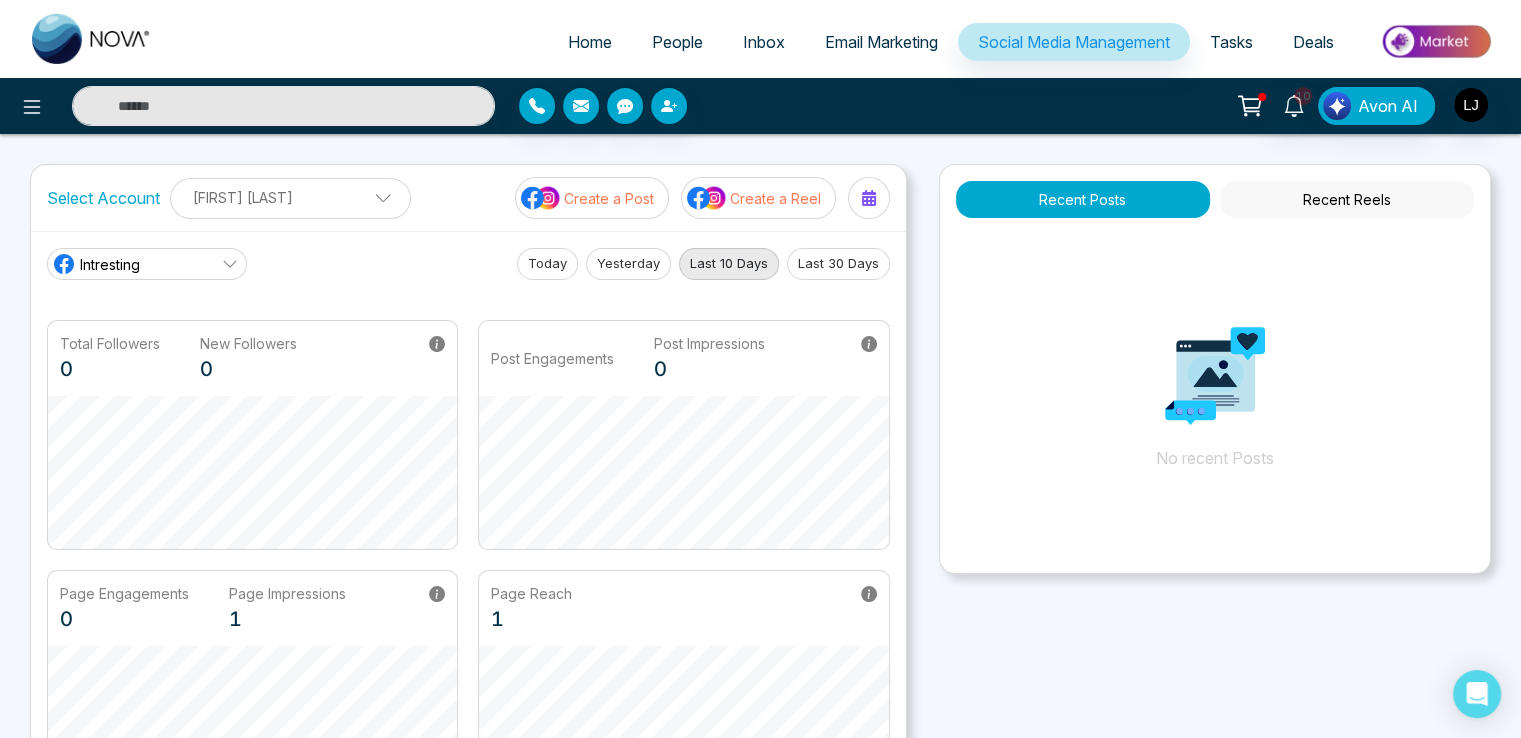 click on "[FIRST] [LAST]" at bounding box center [290, 197] 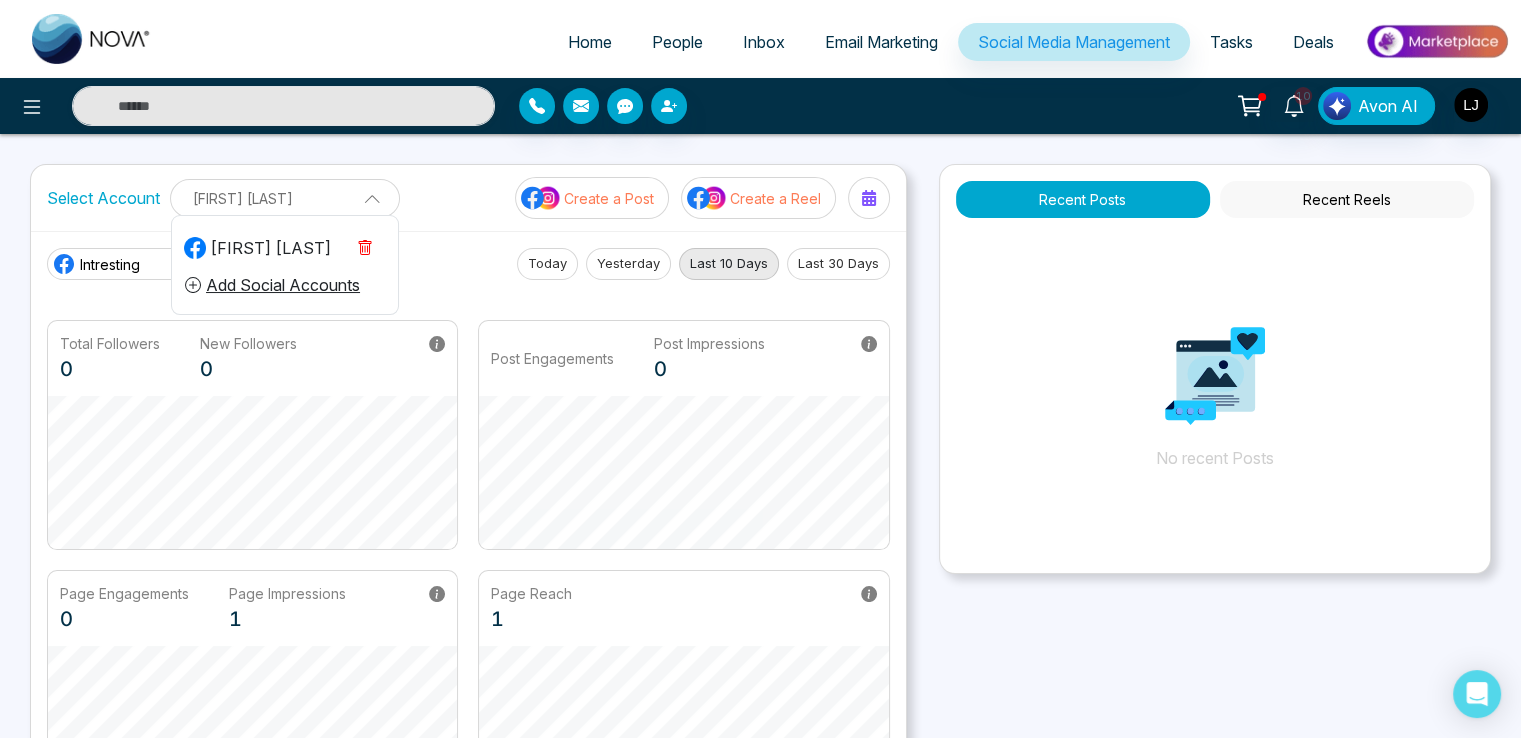 click on "Add Social Accounts" at bounding box center (272, 285) 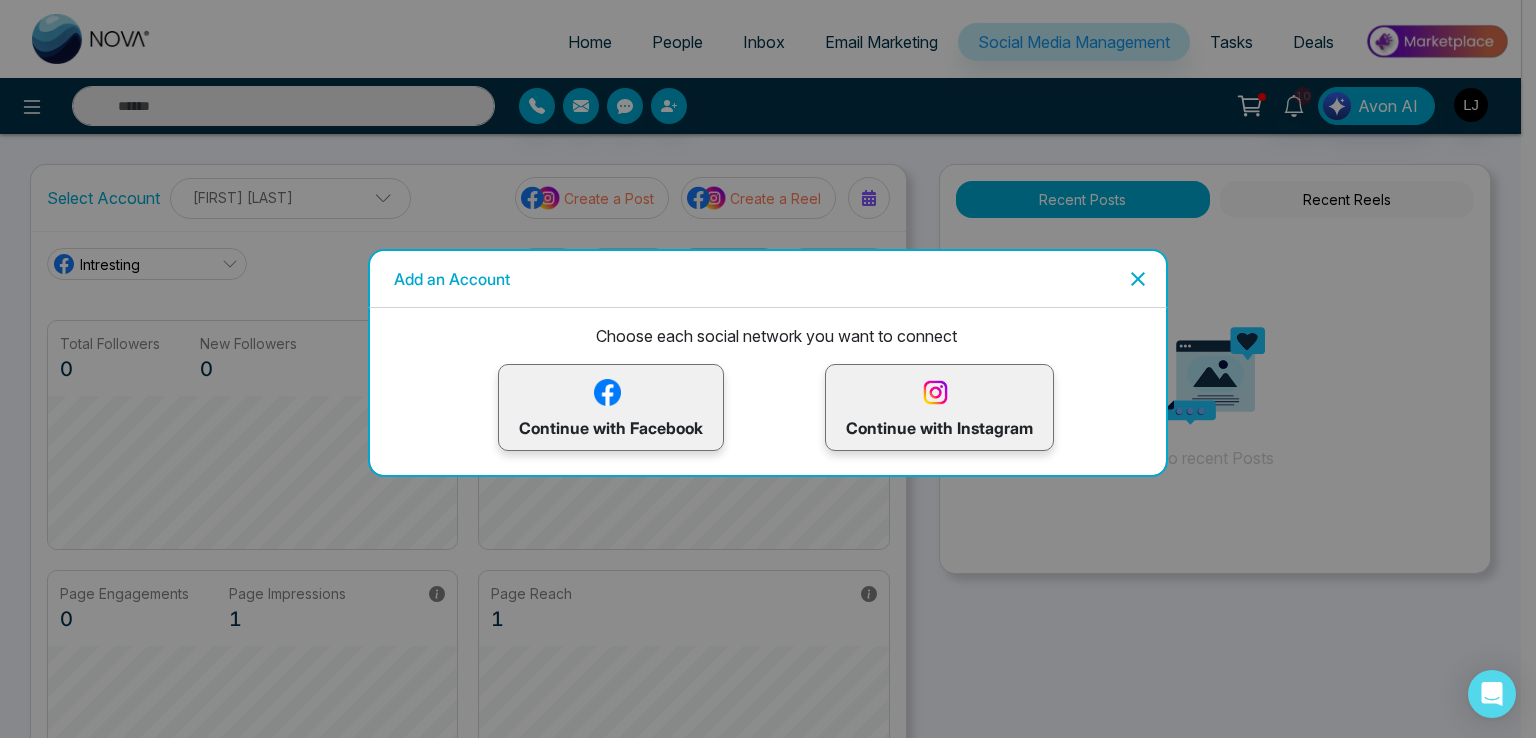 click at bounding box center (607, 392) 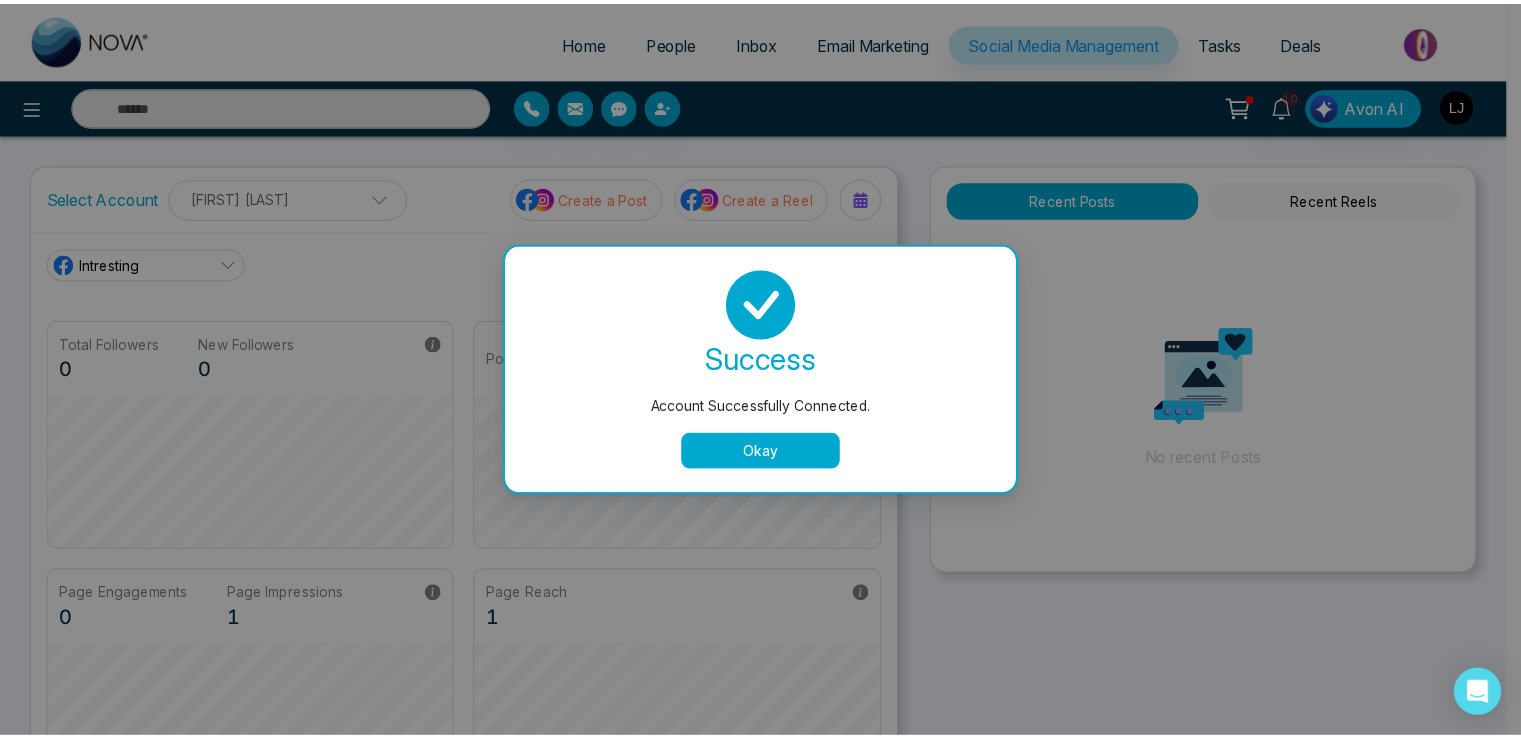 scroll, scrollTop: 75, scrollLeft: 0, axis: vertical 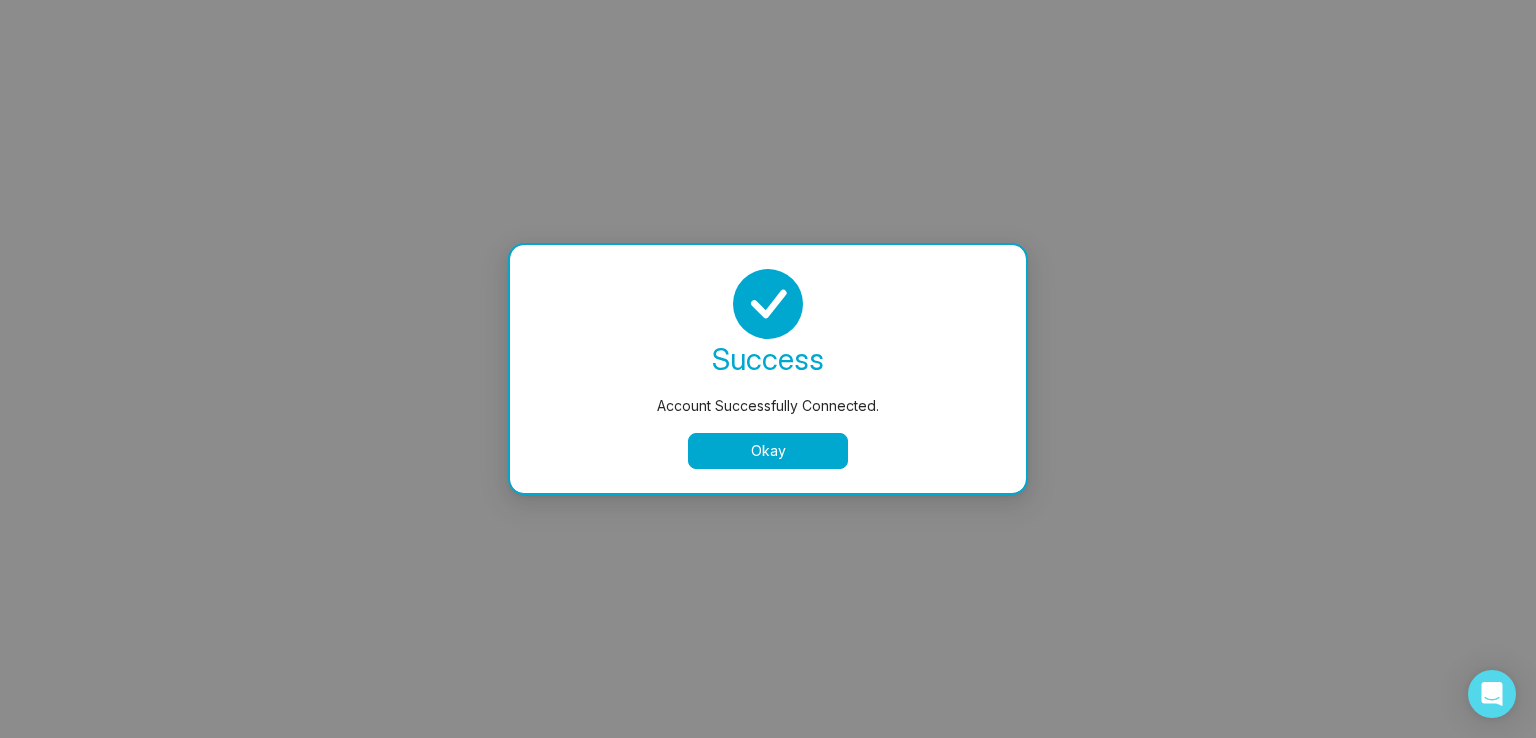 click on "Okay" at bounding box center (768, 451) 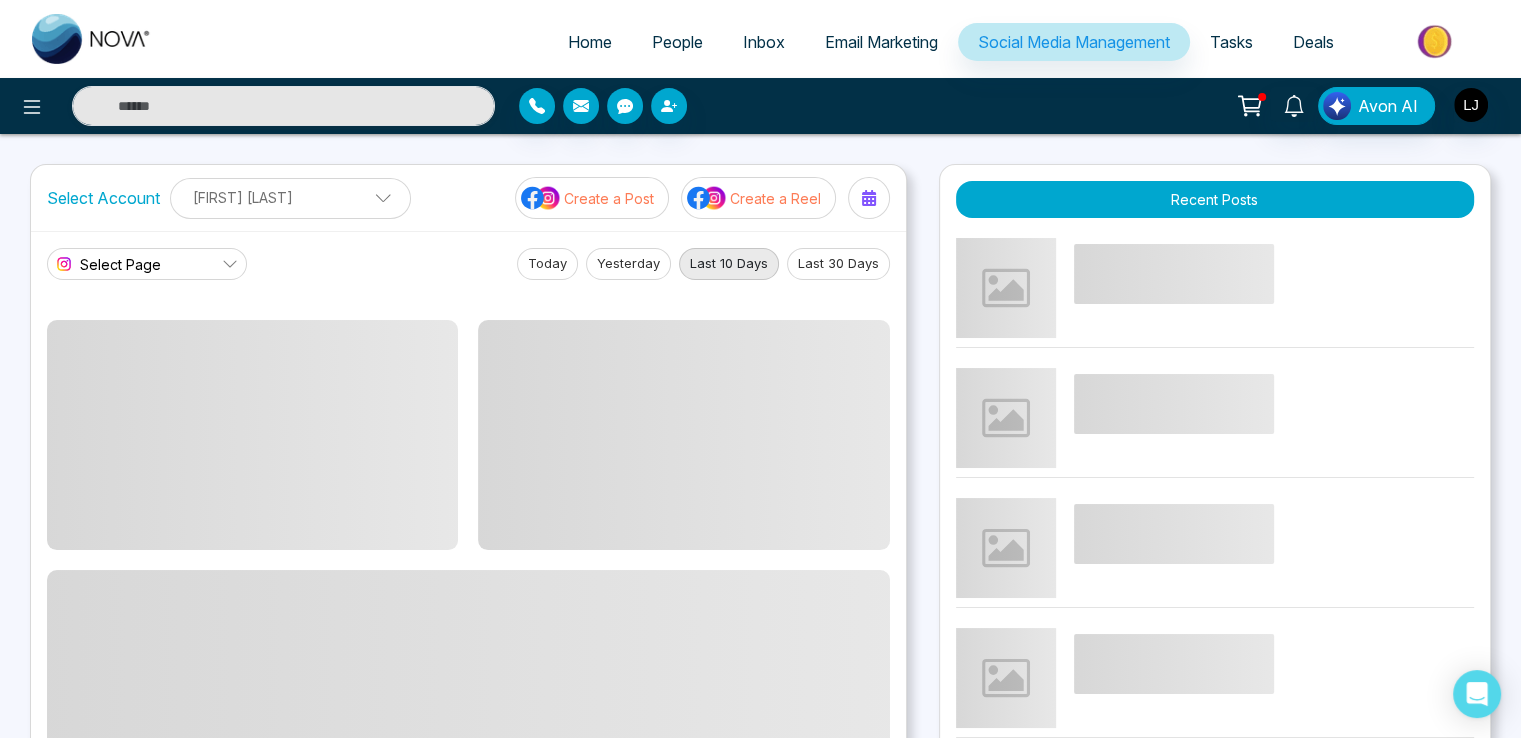 click on "Create a Post" at bounding box center [609, 198] 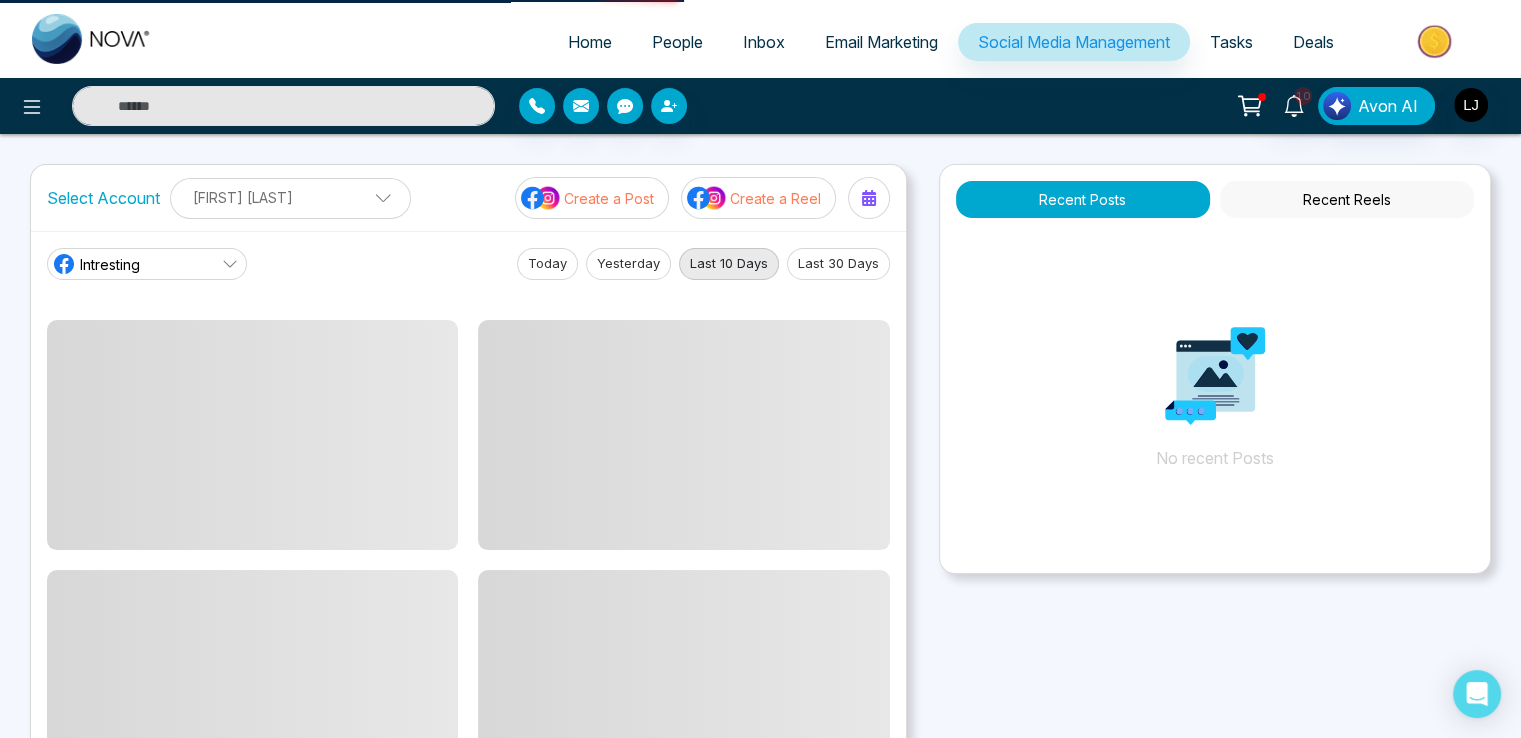 click on "Create a Post" at bounding box center (609, 198) 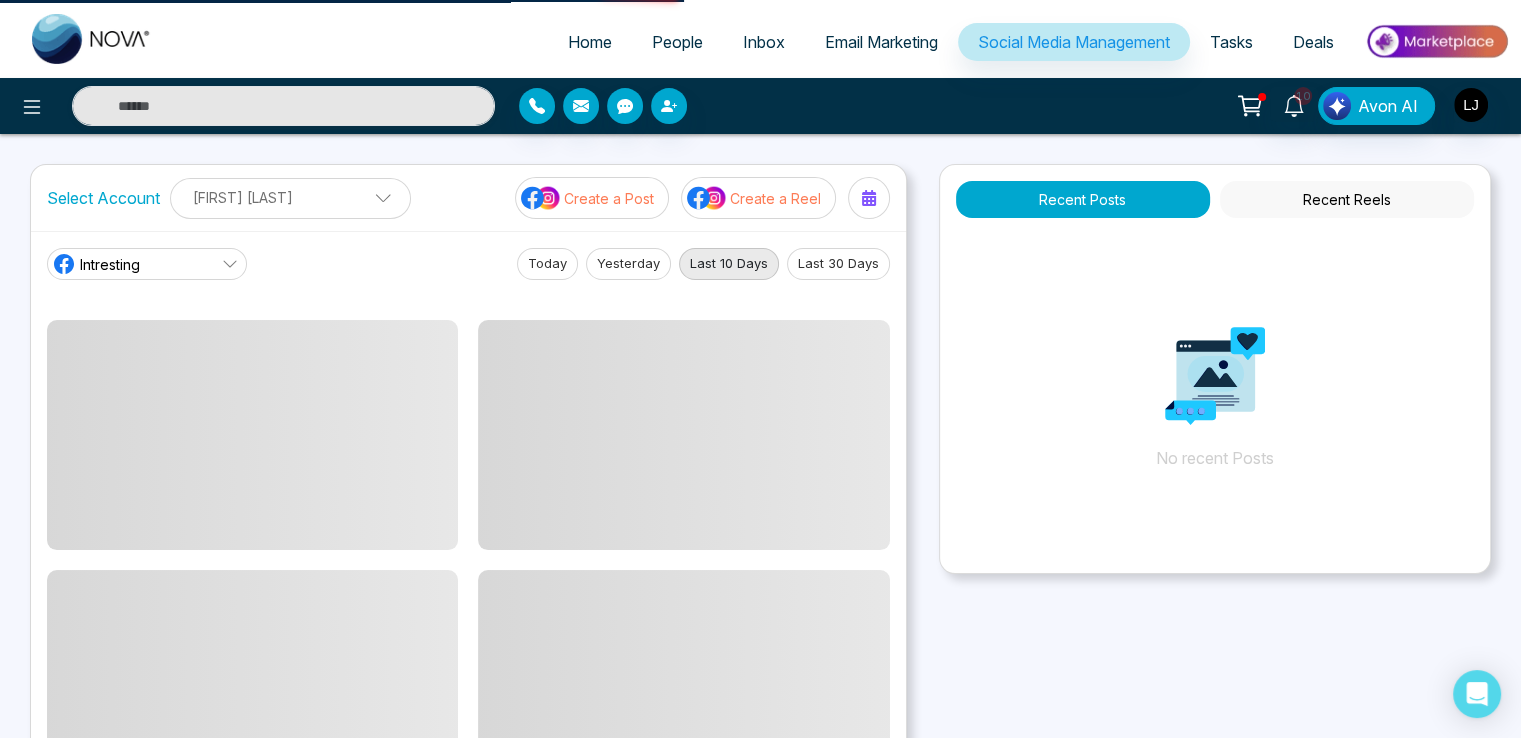 click on "Create a Post" at bounding box center [609, 198] 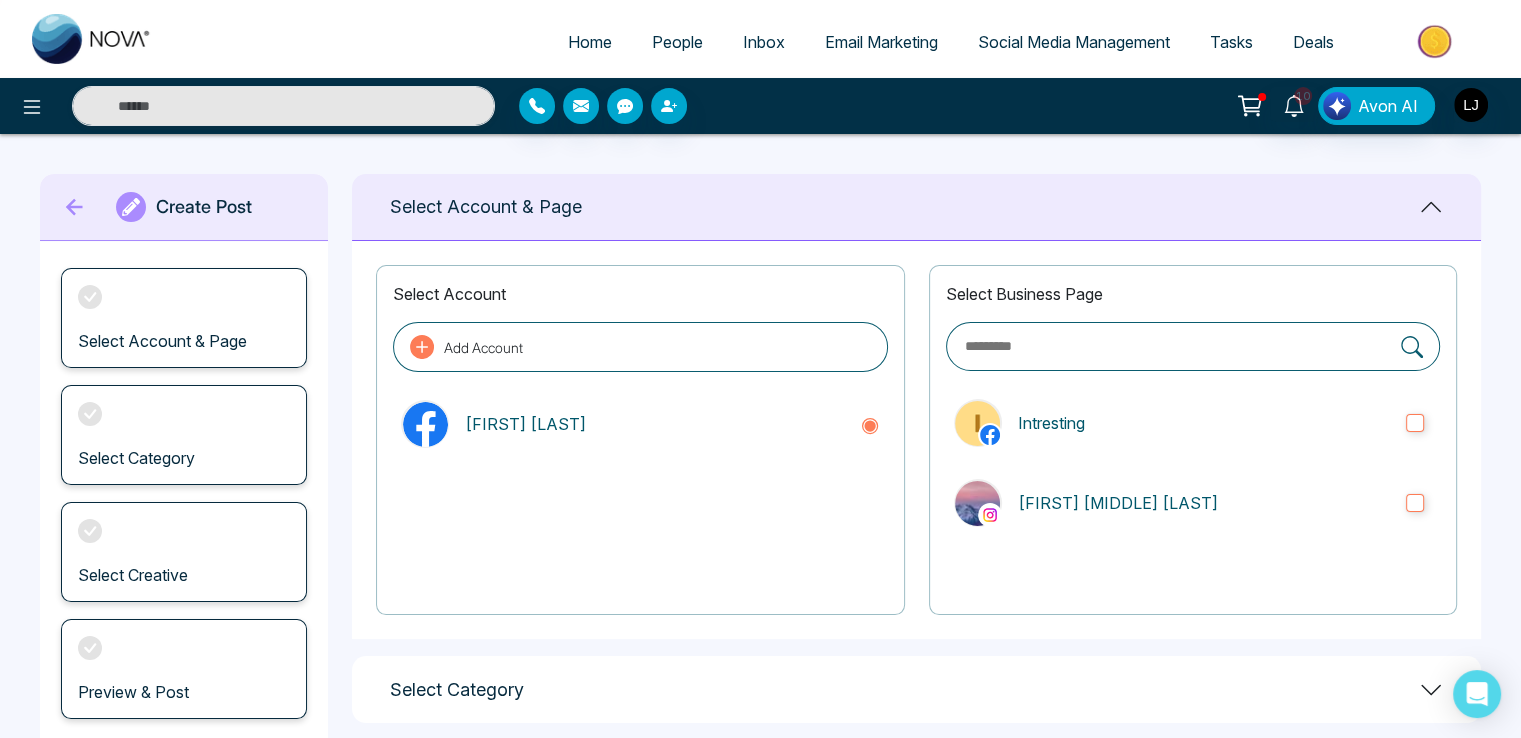 click 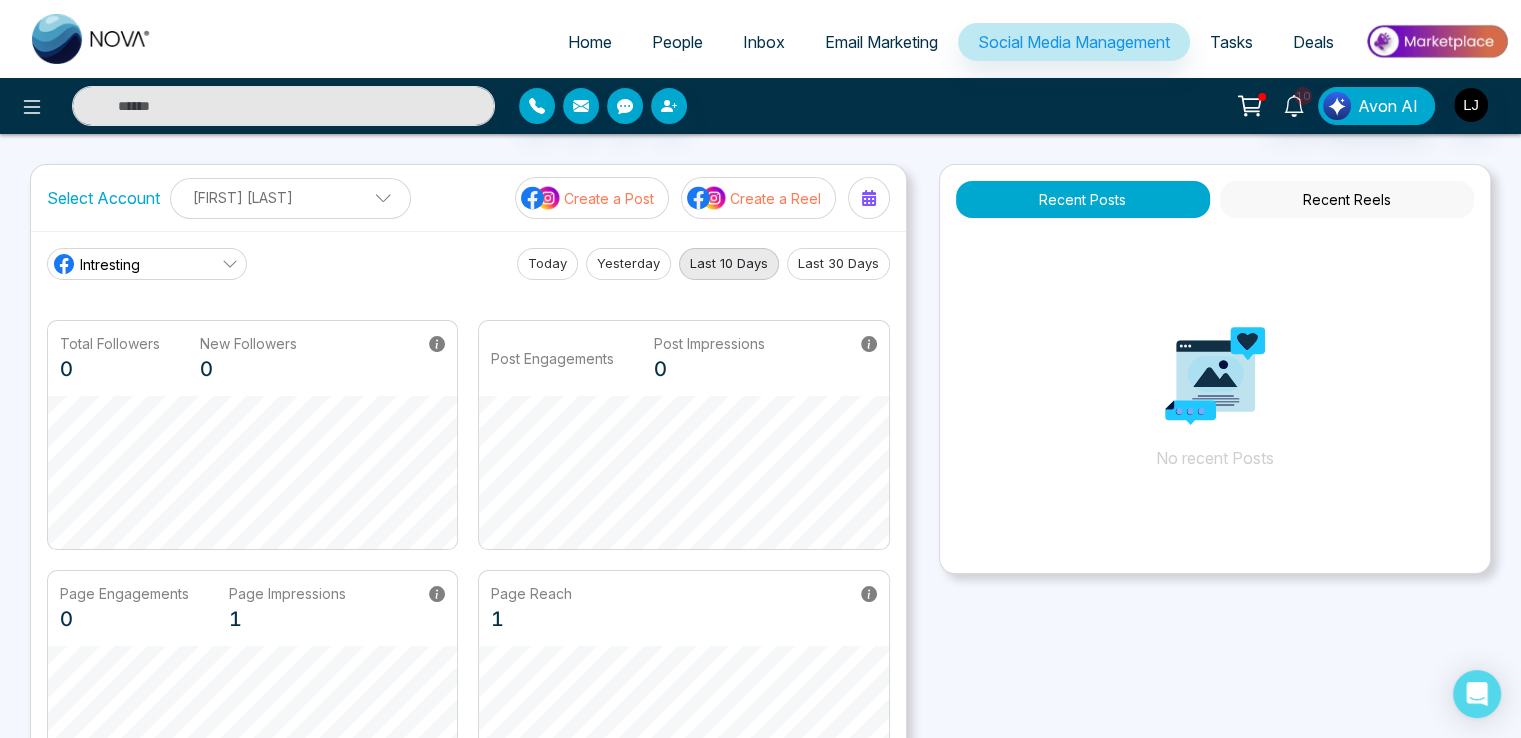 click on "[FIRST] [LAST]" at bounding box center (290, 197) 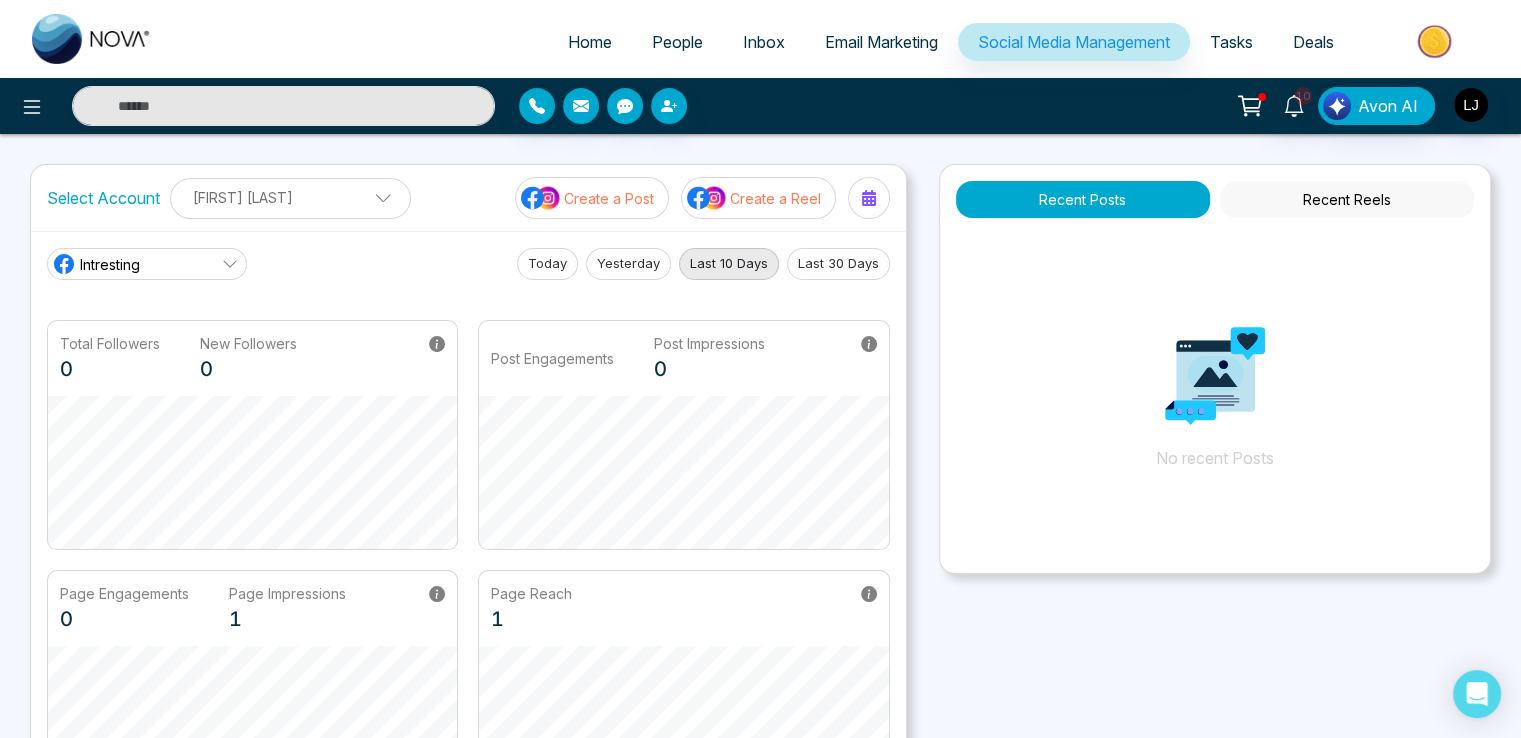 click on "Create a Post" at bounding box center [609, 198] 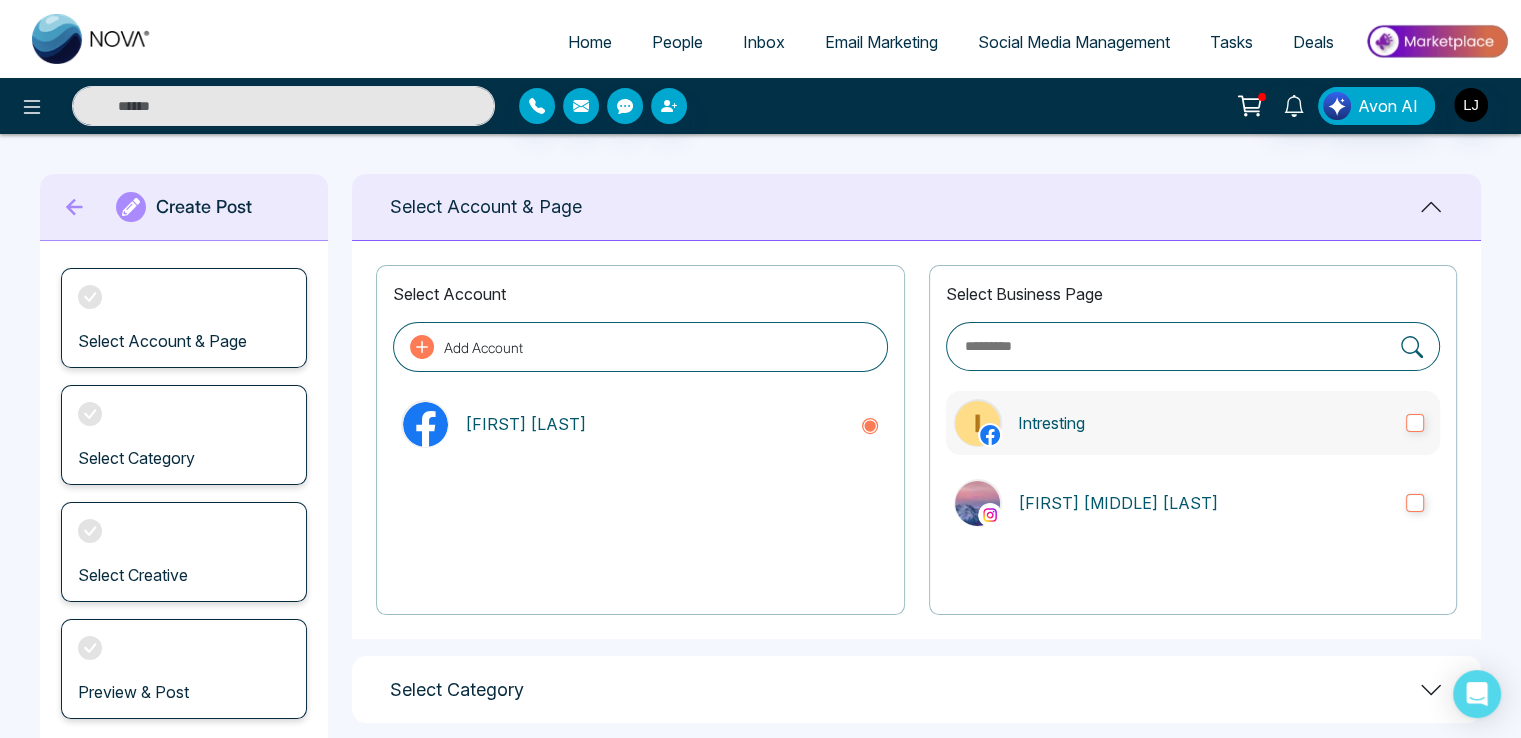 drag, startPoint x: 1169, startPoint y: 397, endPoint x: 1170, endPoint y: 409, distance: 12.0415945 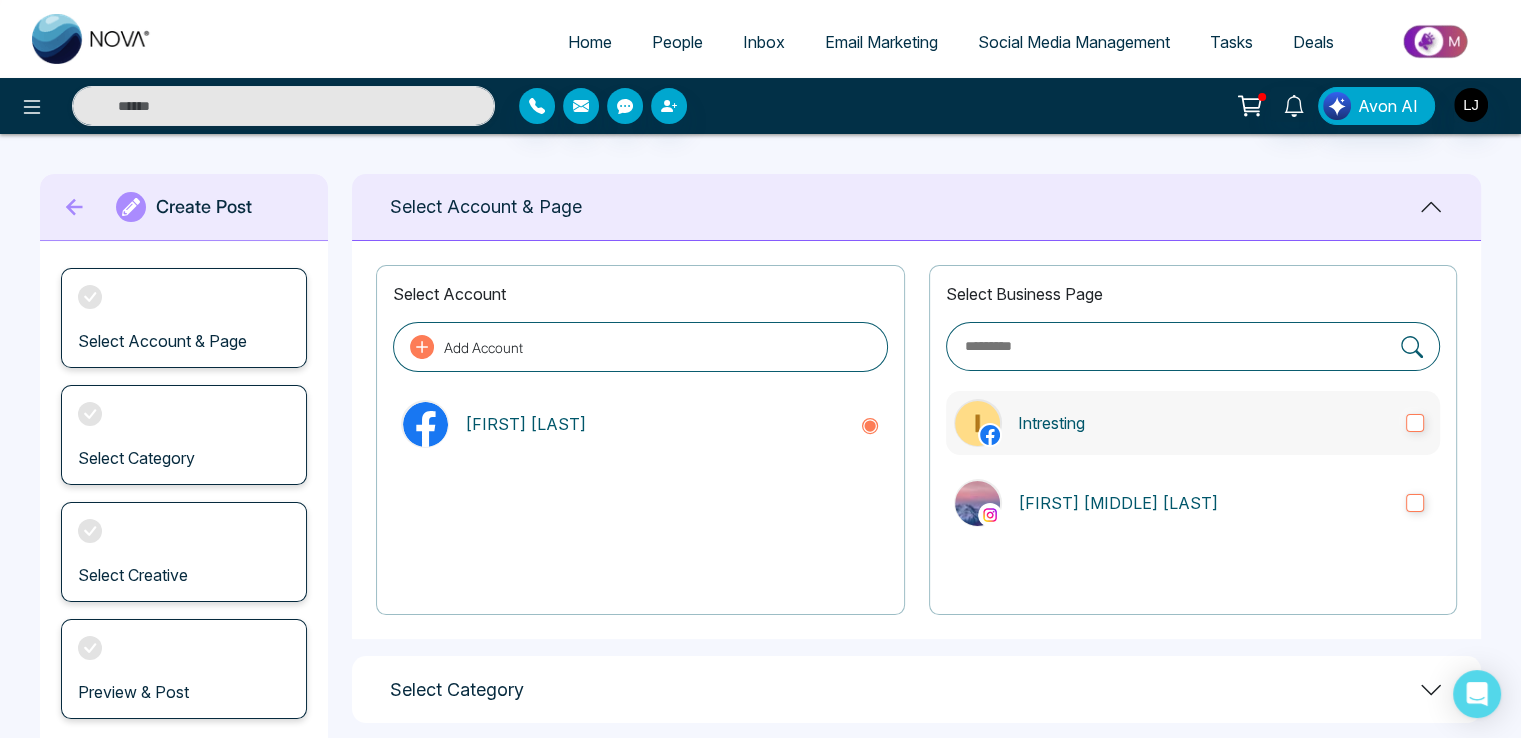 click on "Intresting" at bounding box center (1193, 423) 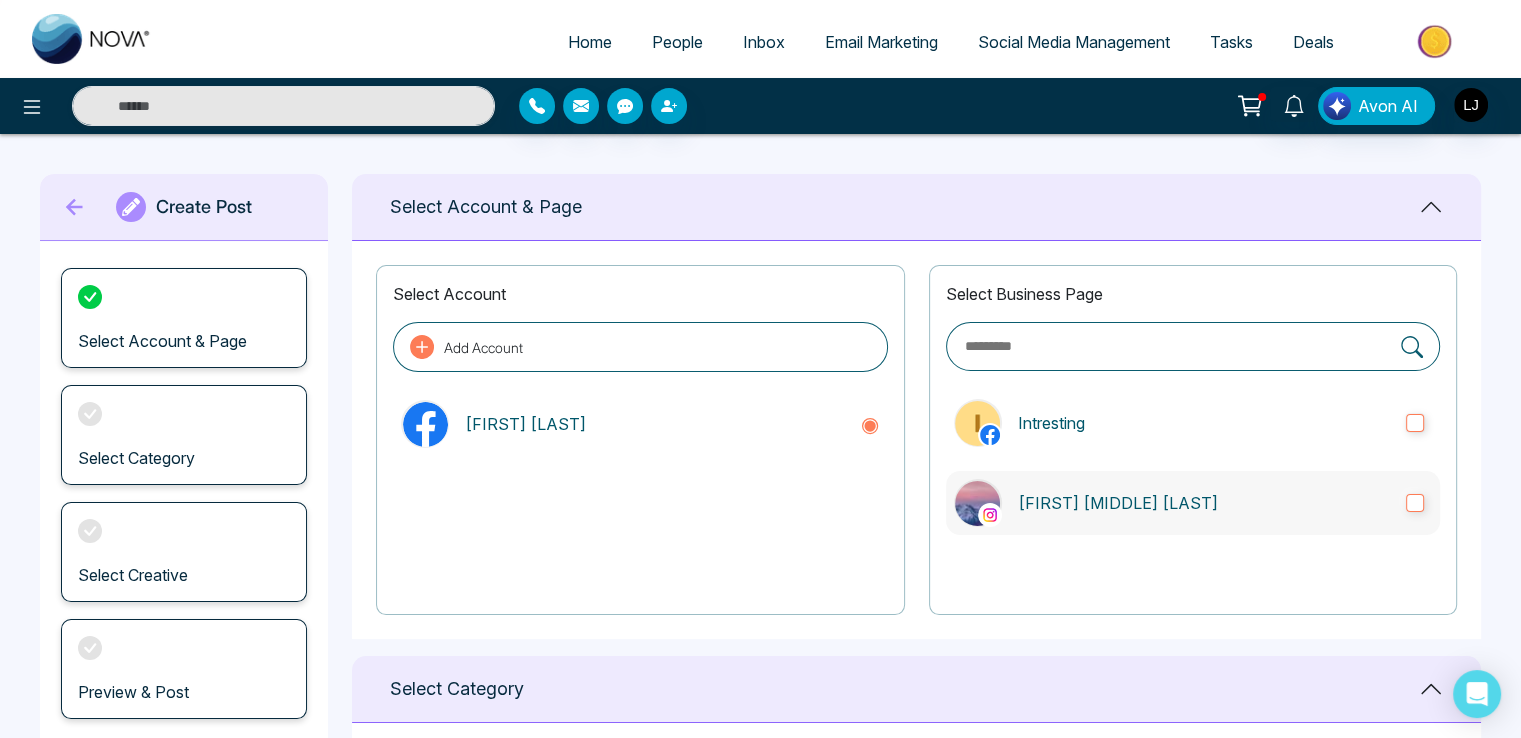 click on "[FIRST] [MIDDLE] [LAST]" at bounding box center (1204, 503) 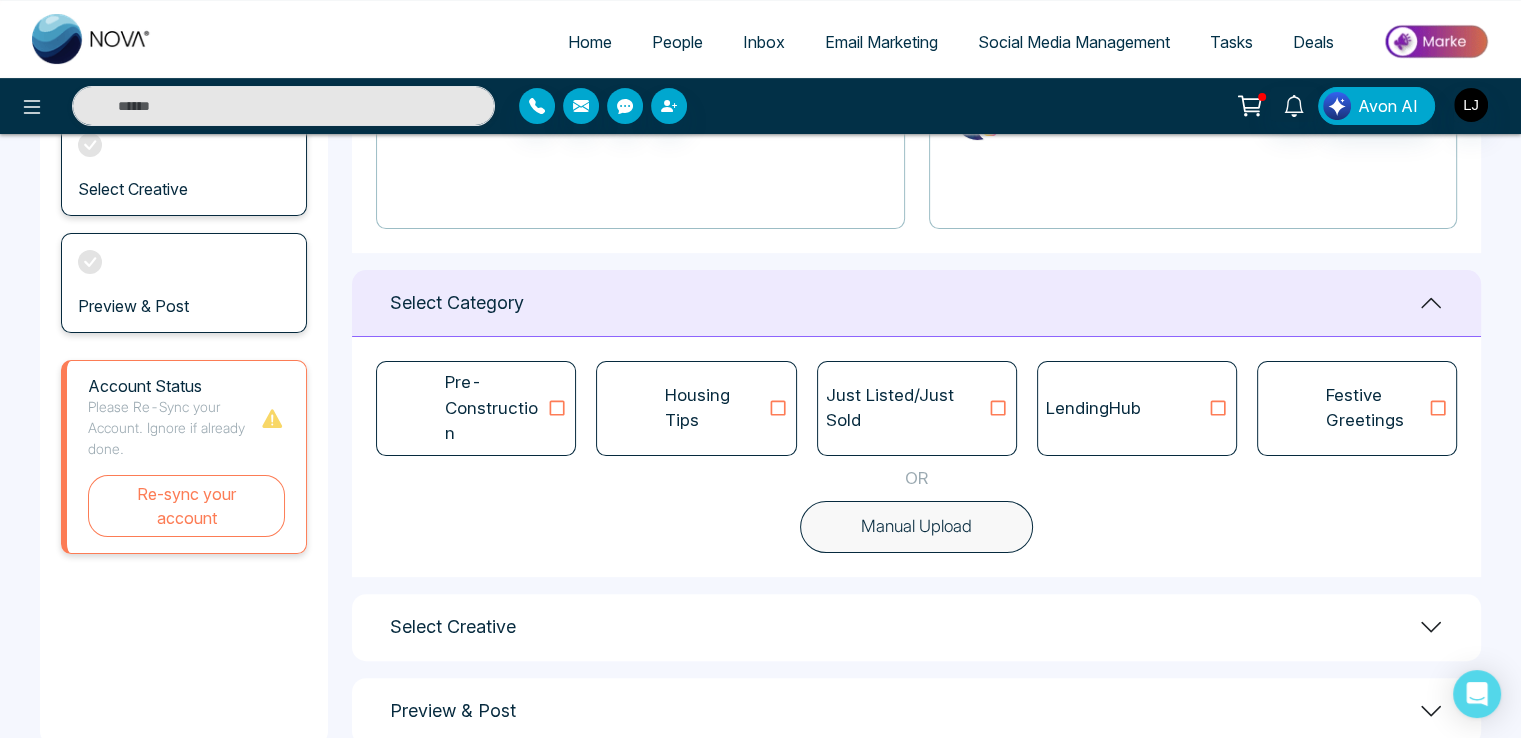 scroll, scrollTop: 406, scrollLeft: 0, axis: vertical 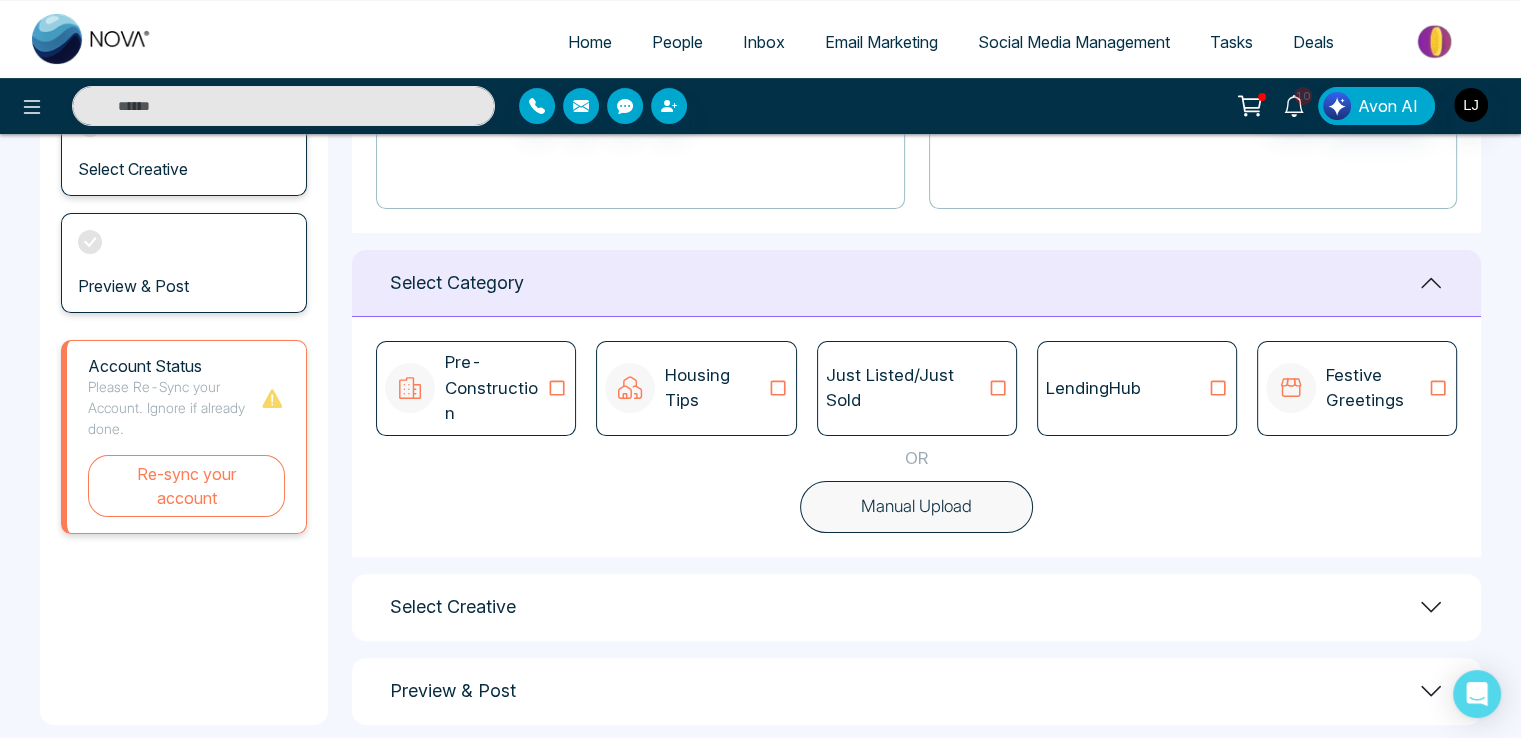 click on "Housing Tips" at bounding box center [696, 388] 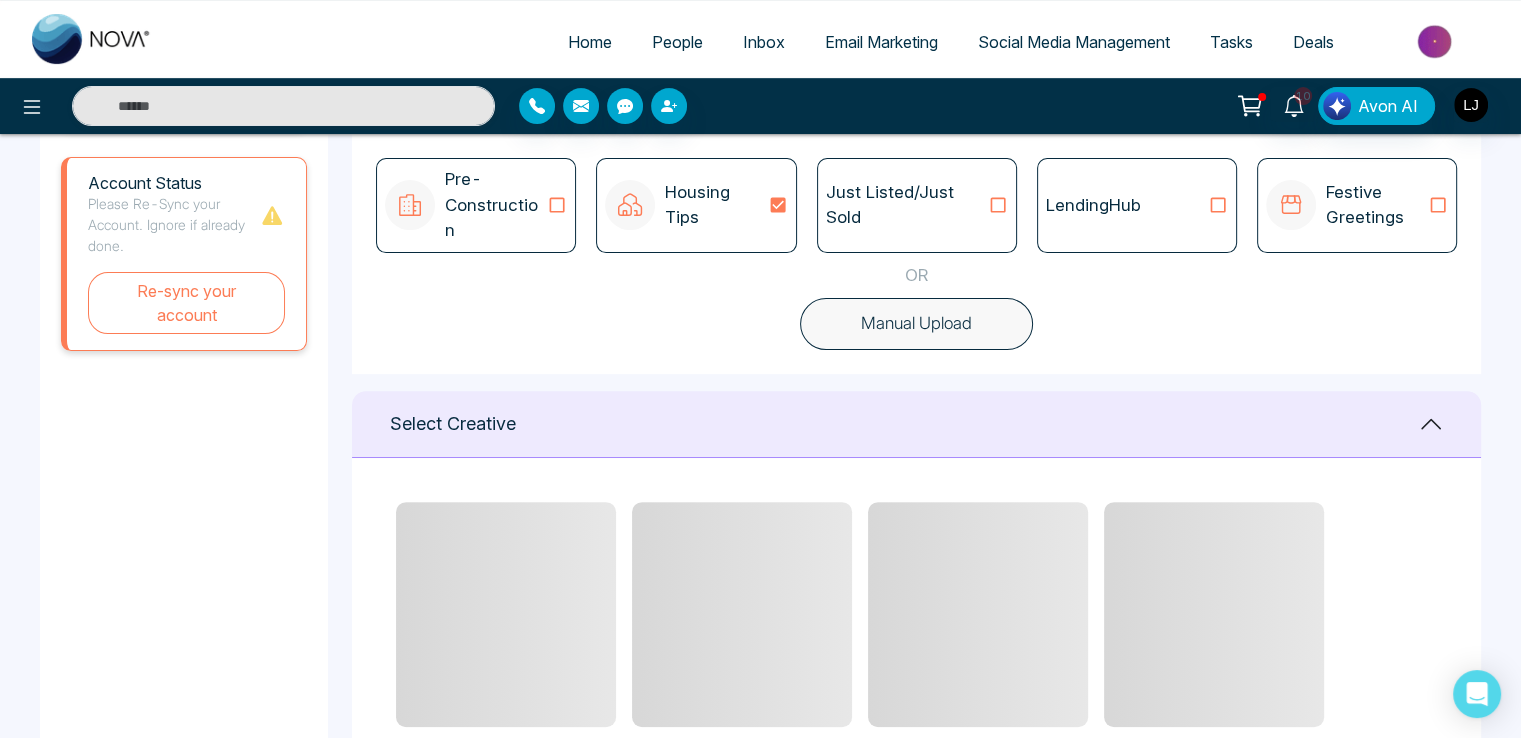 scroll, scrollTop: 806, scrollLeft: 0, axis: vertical 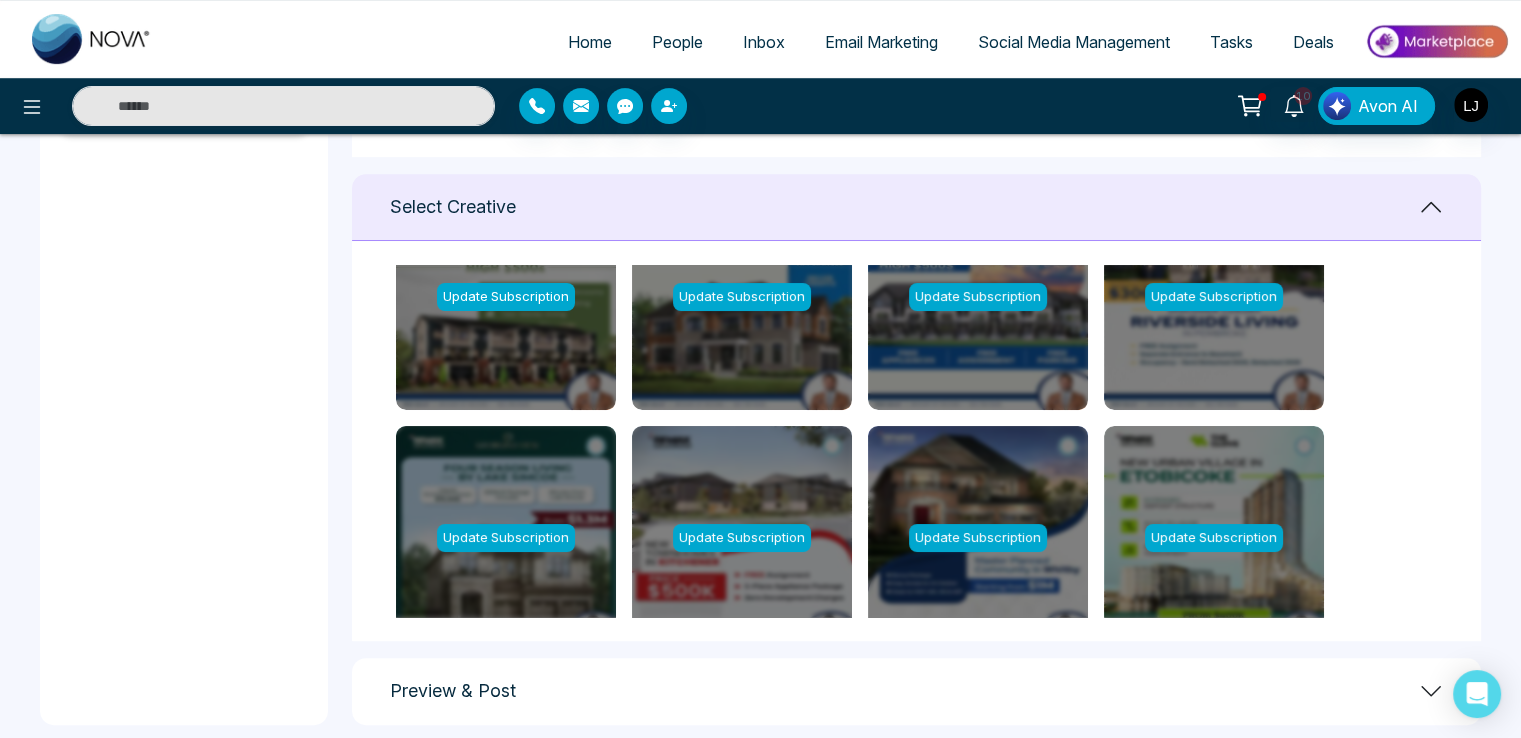 click on "Update Subscription" at bounding box center (506, 538) 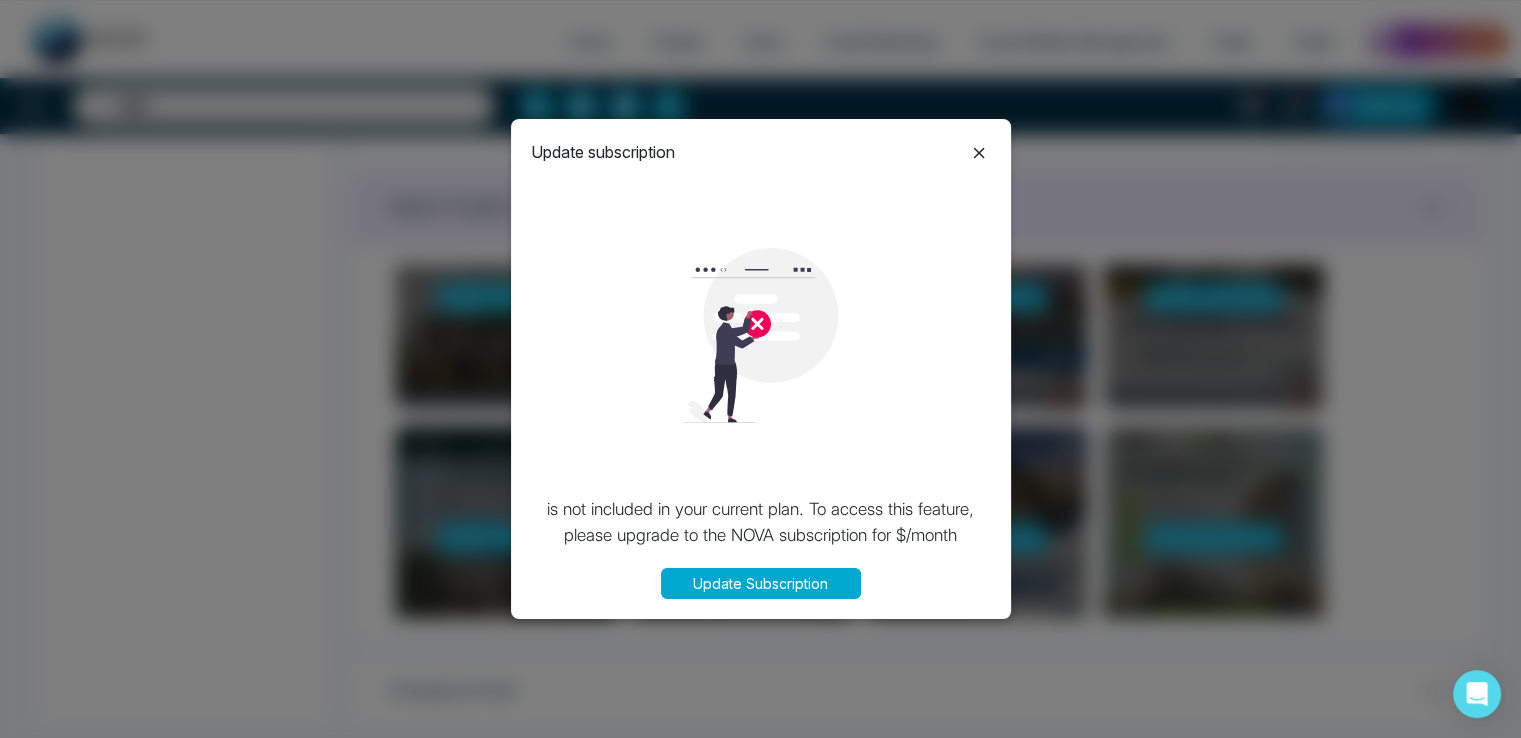 click on "Update Subscription" at bounding box center (761, 583) 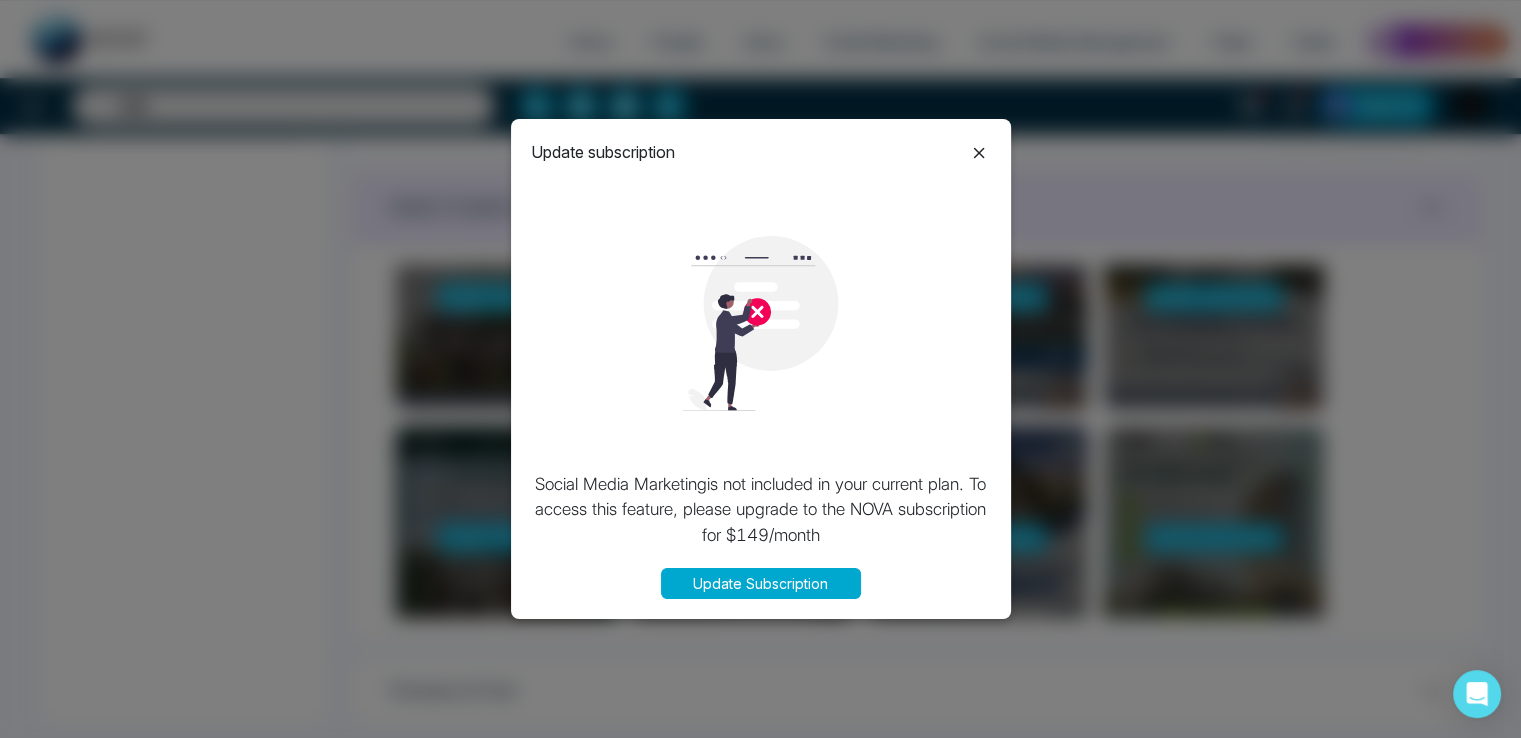 click on "Update Subscription" at bounding box center (761, 583) 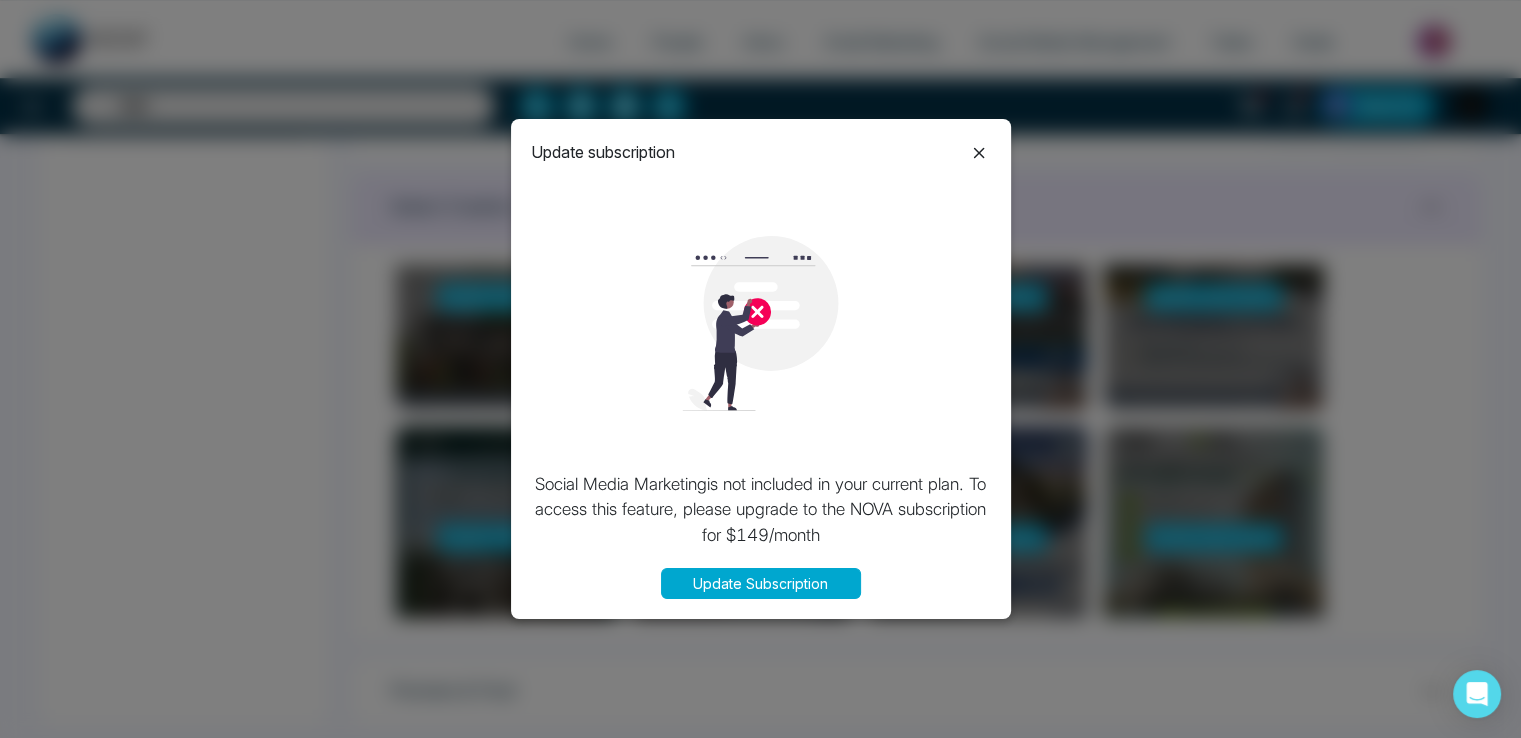 scroll, scrollTop: 0, scrollLeft: 0, axis: both 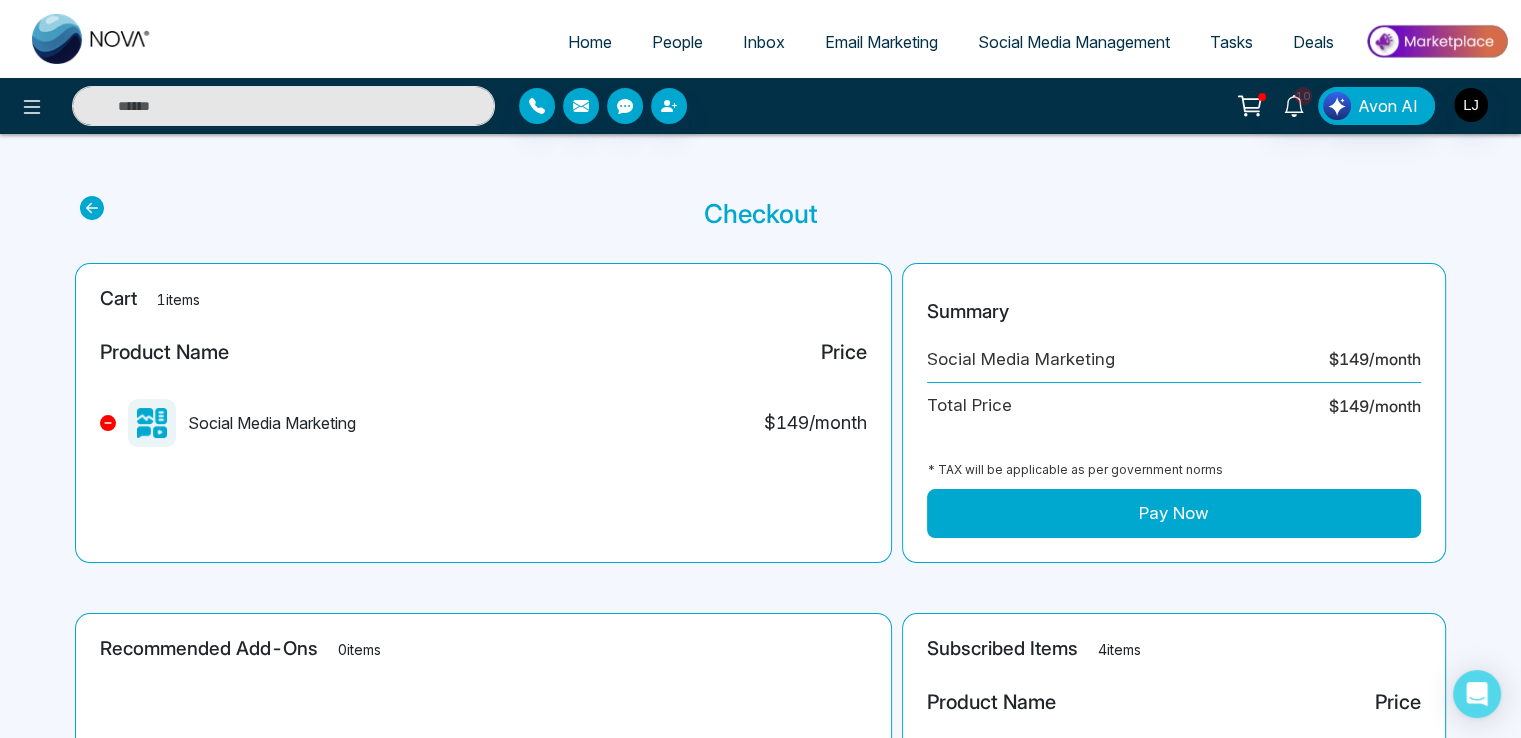 click on "Social Media Management" at bounding box center (1074, 42) 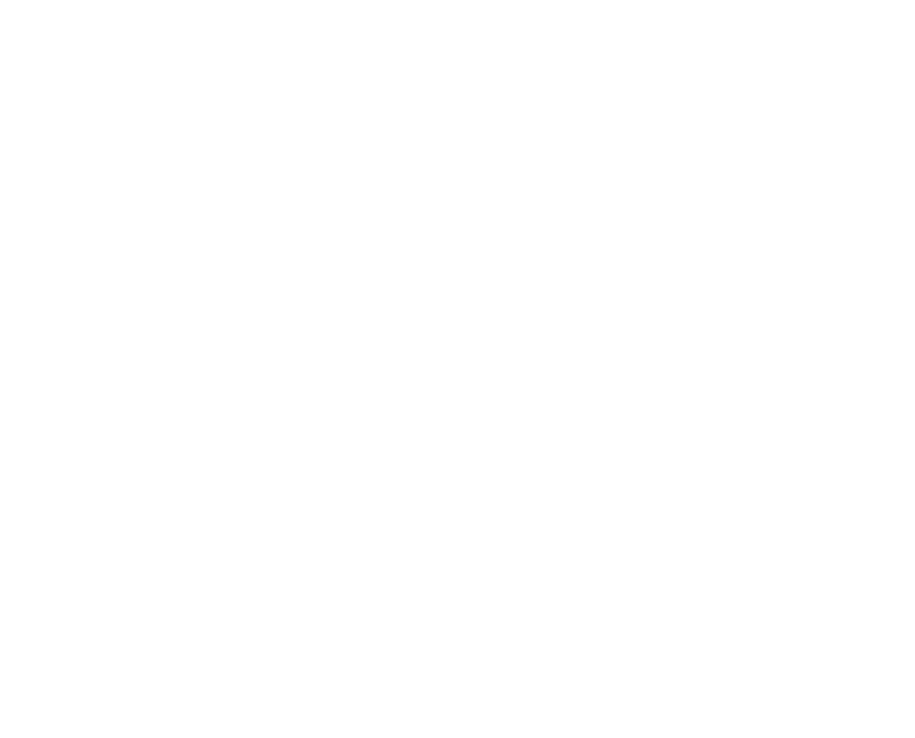 scroll, scrollTop: 0, scrollLeft: 0, axis: both 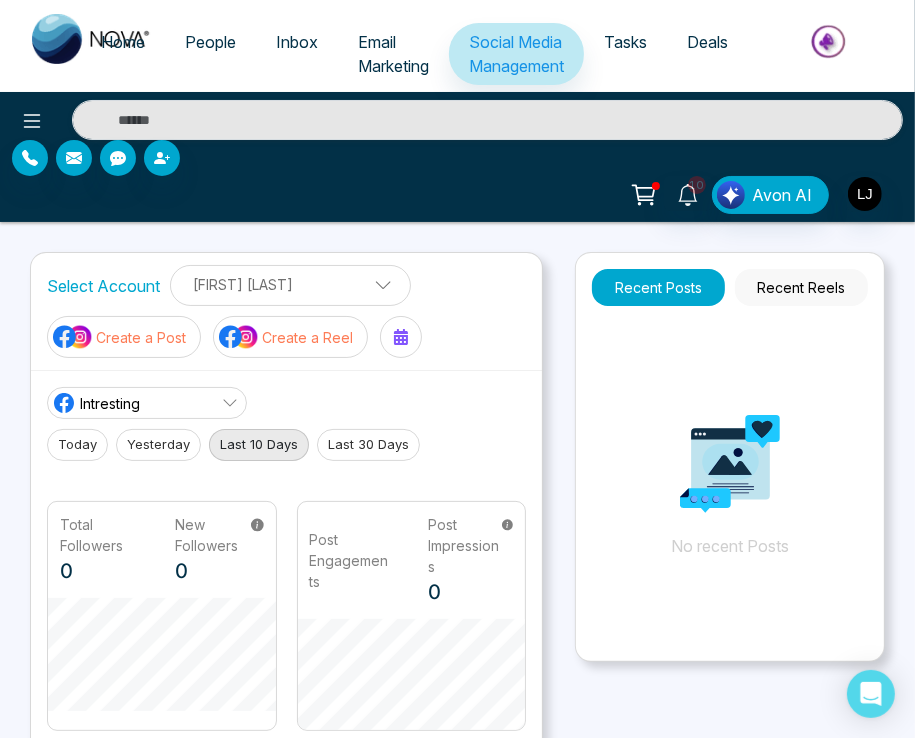 click on "Create a Post" at bounding box center (141, 337) 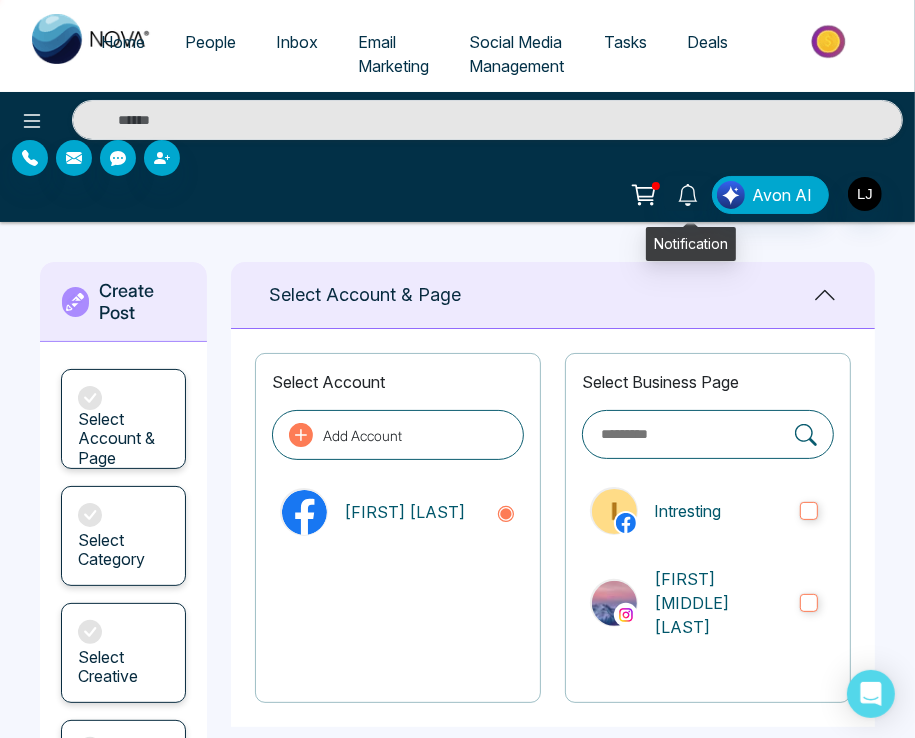 click 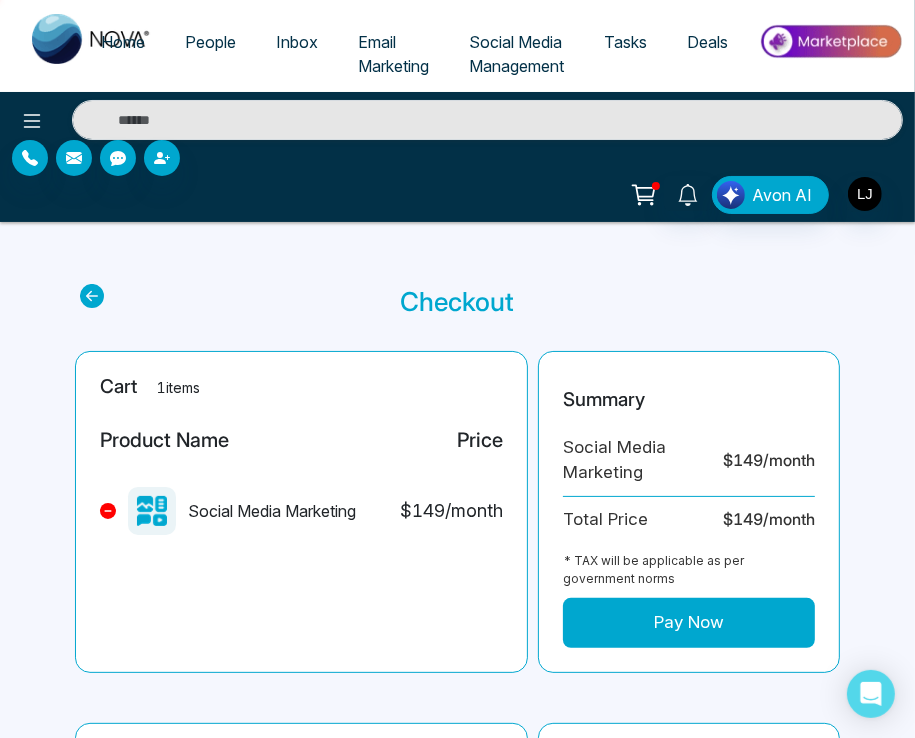 click at bounding box center (108, 511) 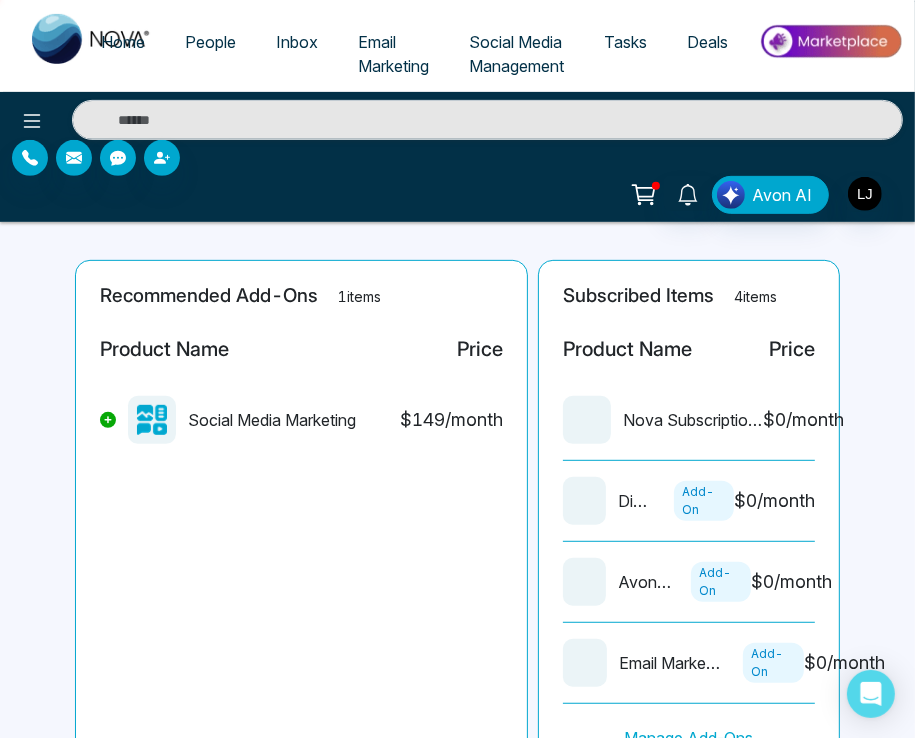 scroll, scrollTop: 542, scrollLeft: 0, axis: vertical 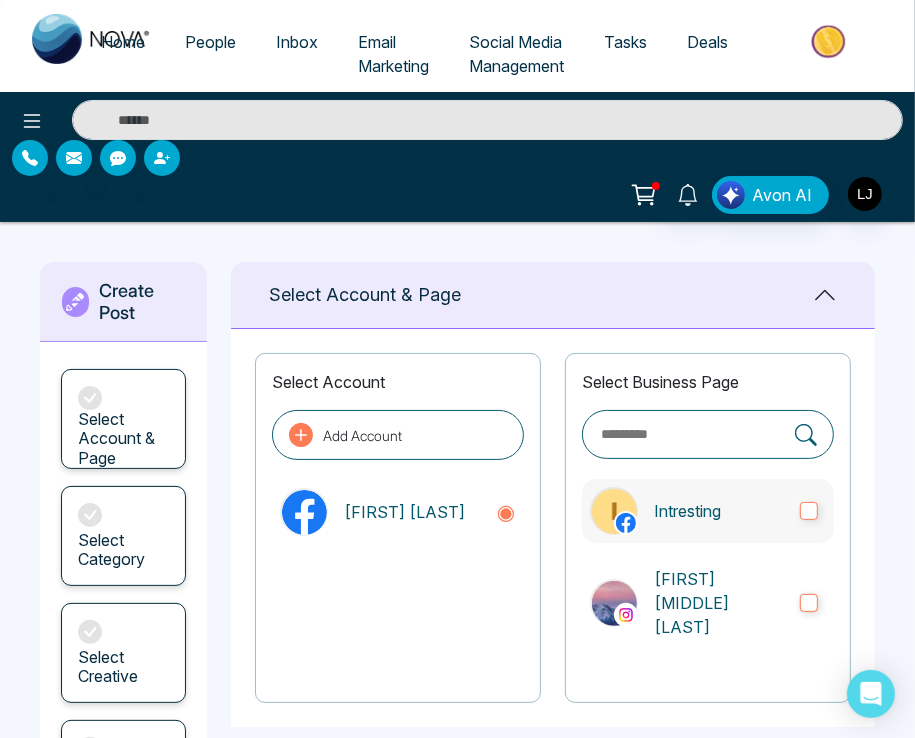 click on "Intresting" at bounding box center (719, 511) 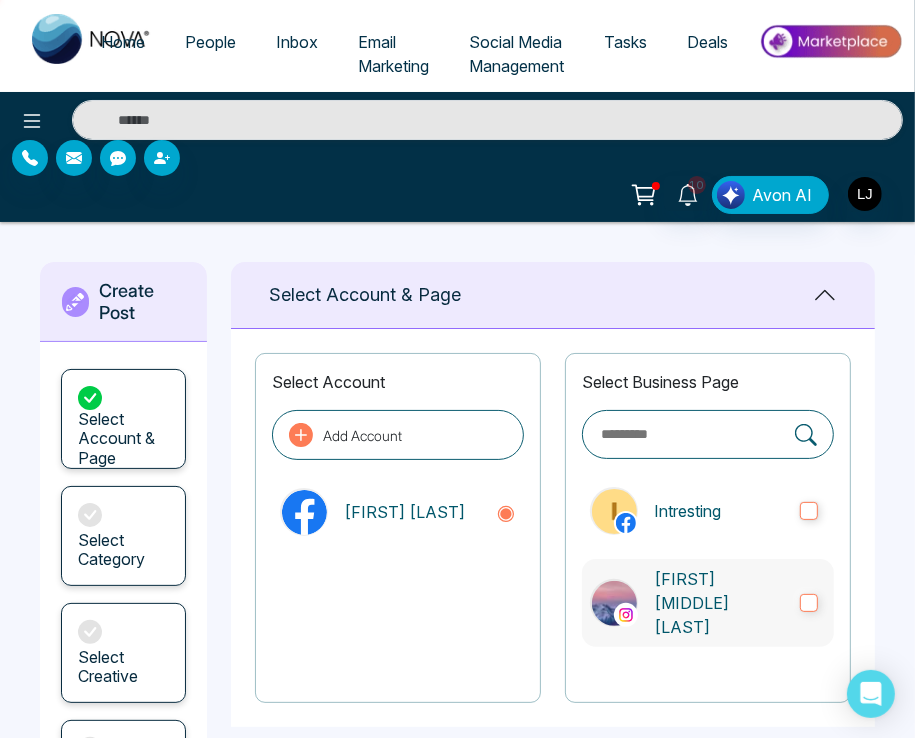 click on "[FIRST] [MIDDLE] [LAST]" at bounding box center (719, 603) 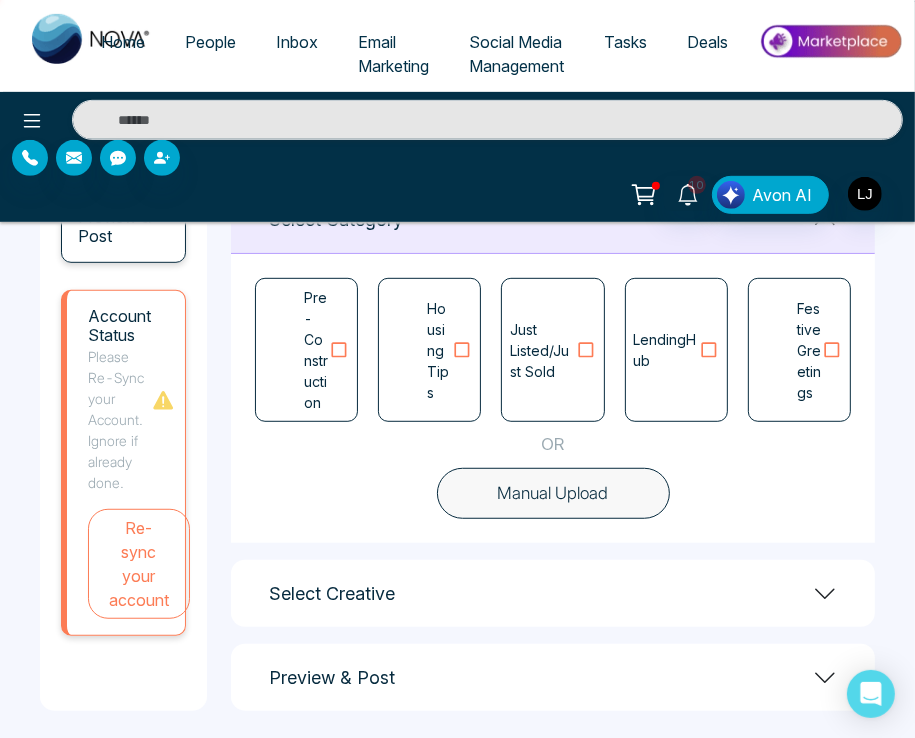 scroll, scrollTop: 569, scrollLeft: 0, axis: vertical 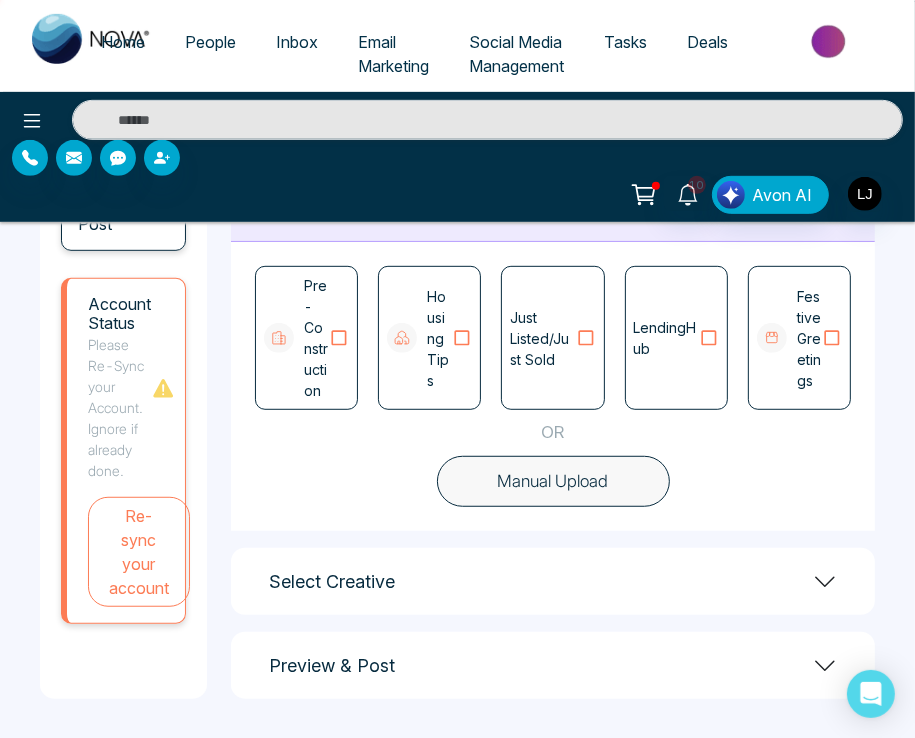 click 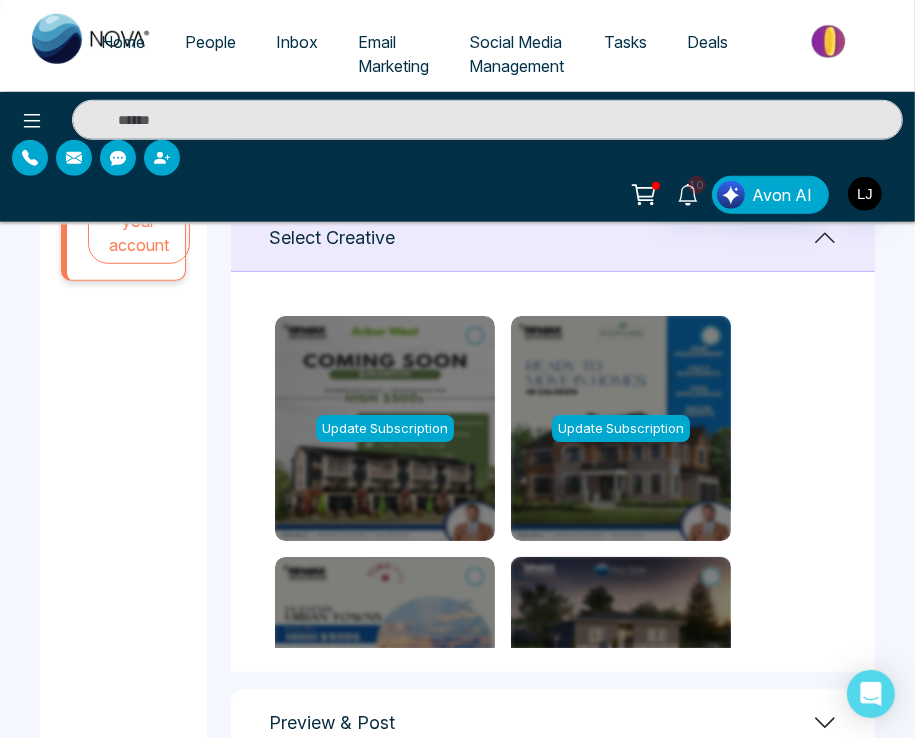 scroll, scrollTop: 969, scrollLeft: 0, axis: vertical 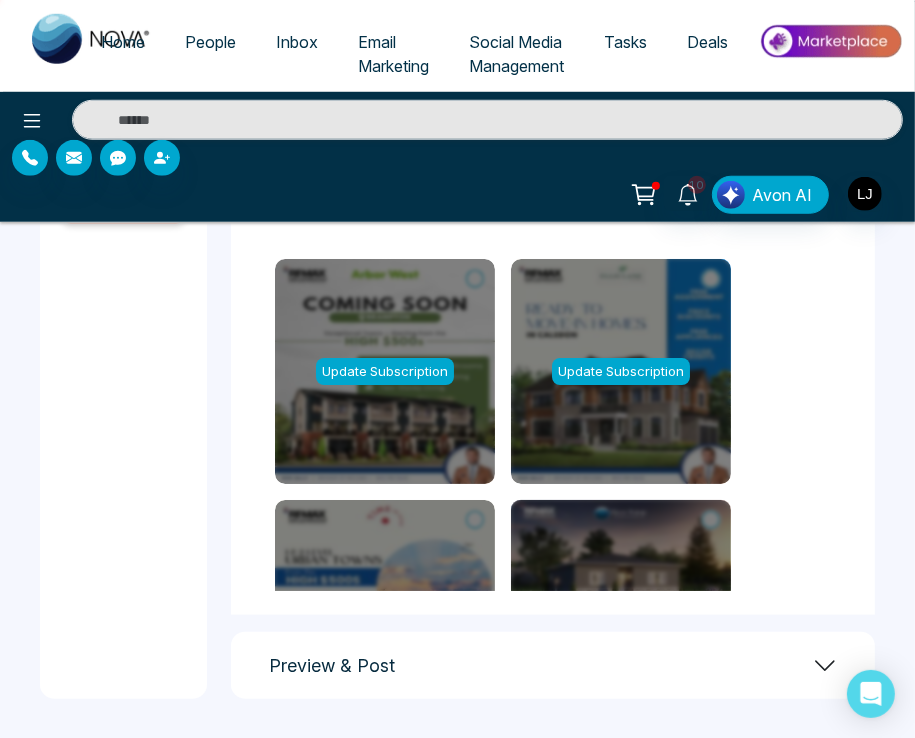 click on "Update Subscription" at bounding box center [621, 372] 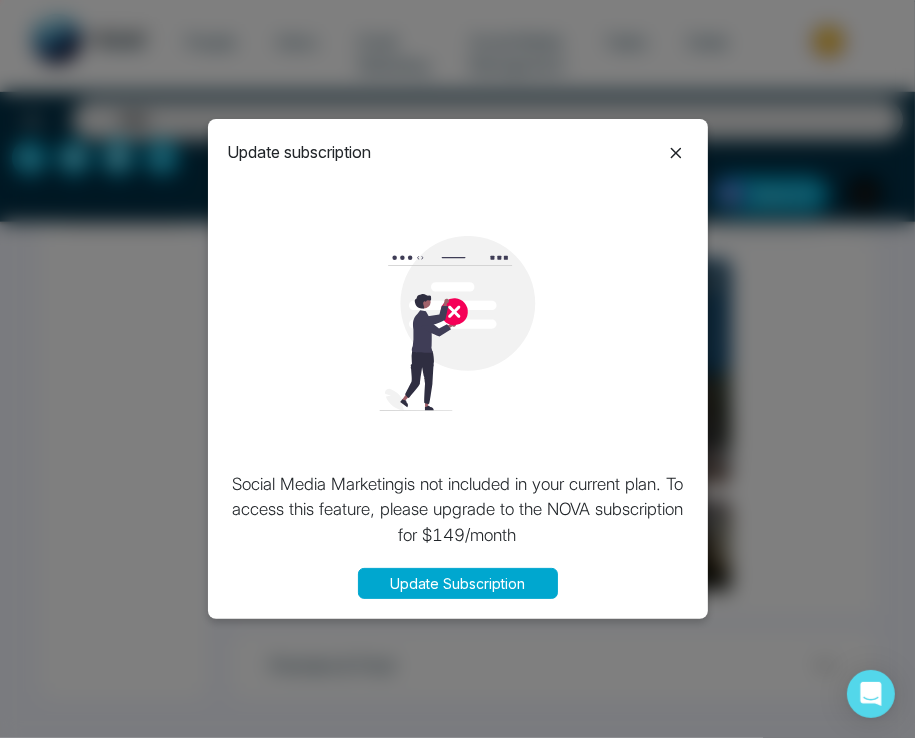 click on "Update Subscription" at bounding box center (458, 583) 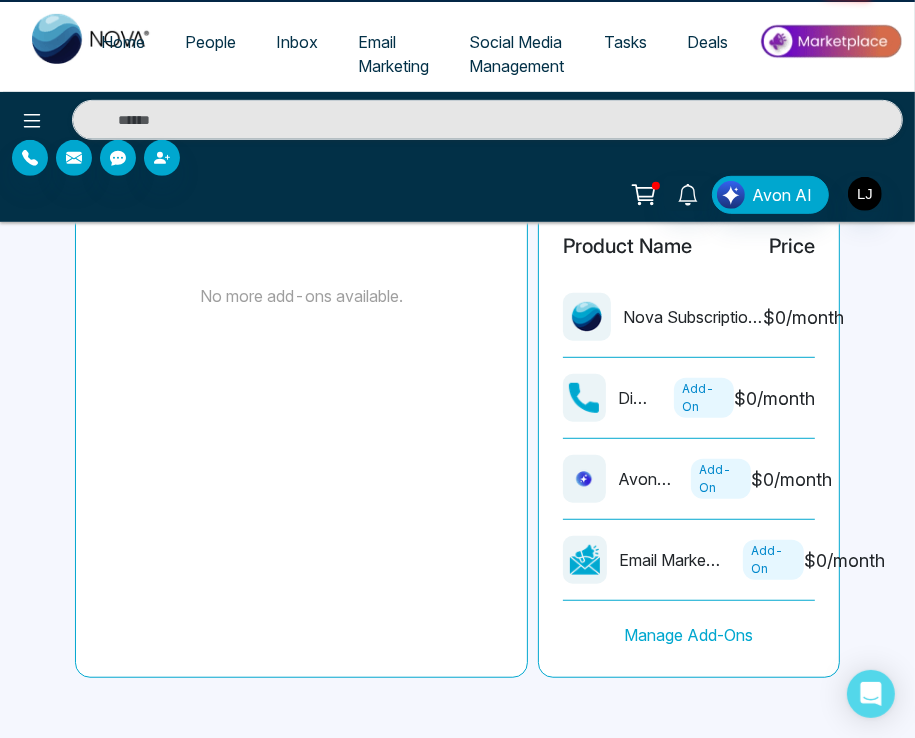 scroll, scrollTop: 0, scrollLeft: 0, axis: both 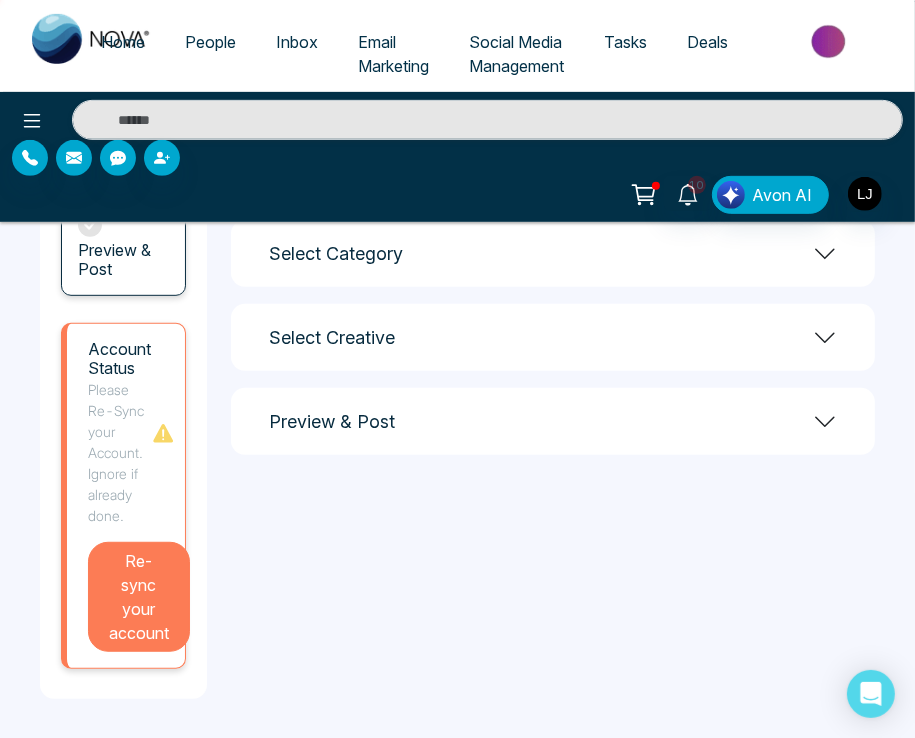 click on "Re-sync your account" at bounding box center [139, 597] 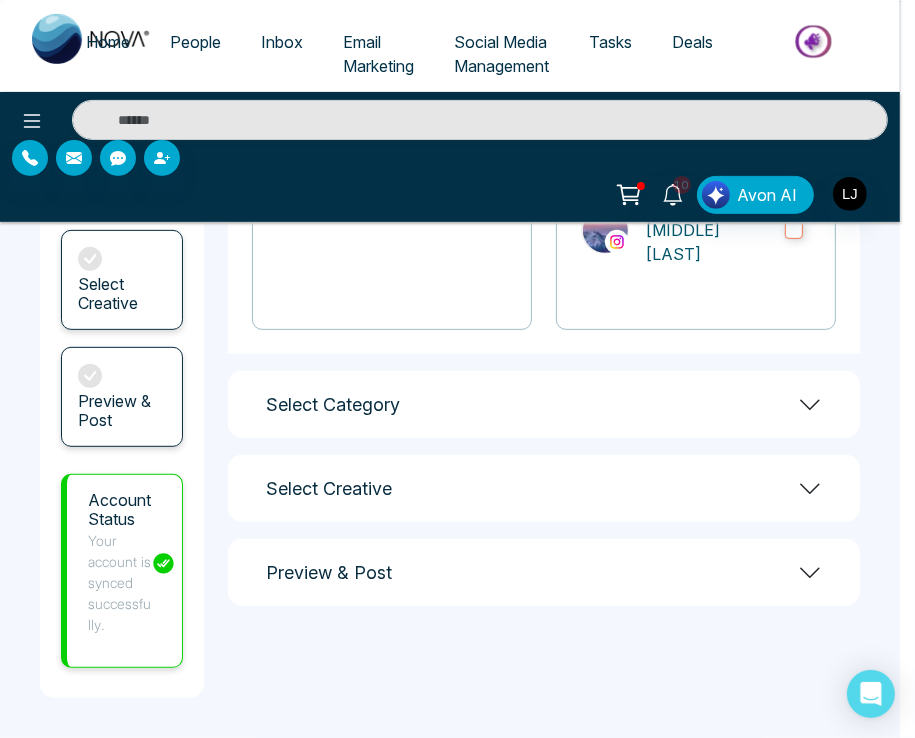 scroll, scrollTop: 372, scrollLeft: 0, axis: vertical 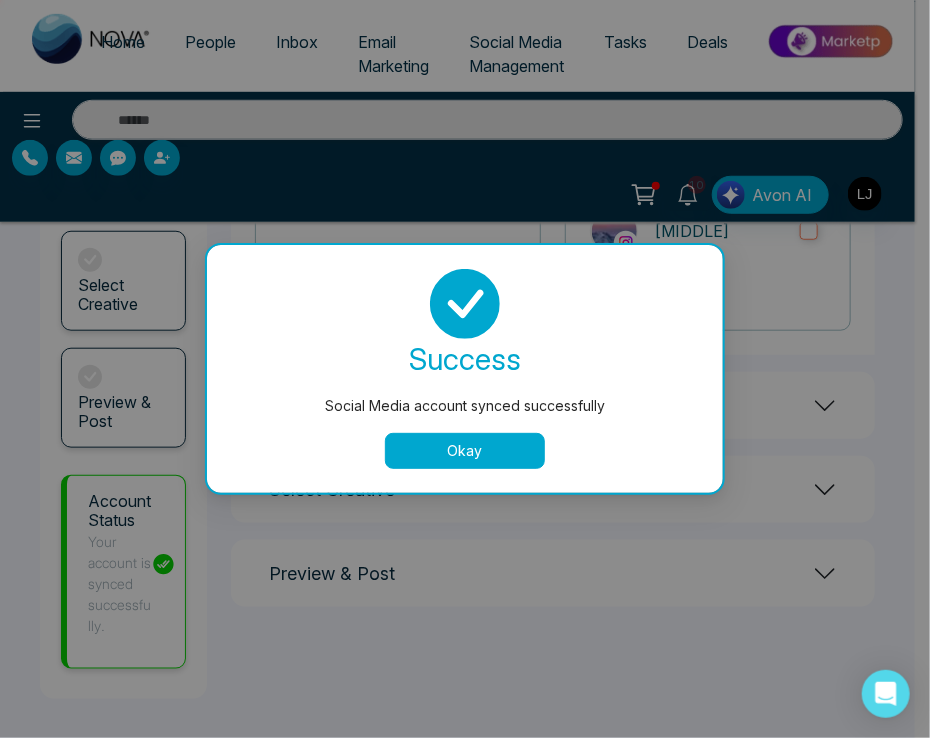 click on "success Social Media account synced successfully   Okay" at bounding box center (465, 369) 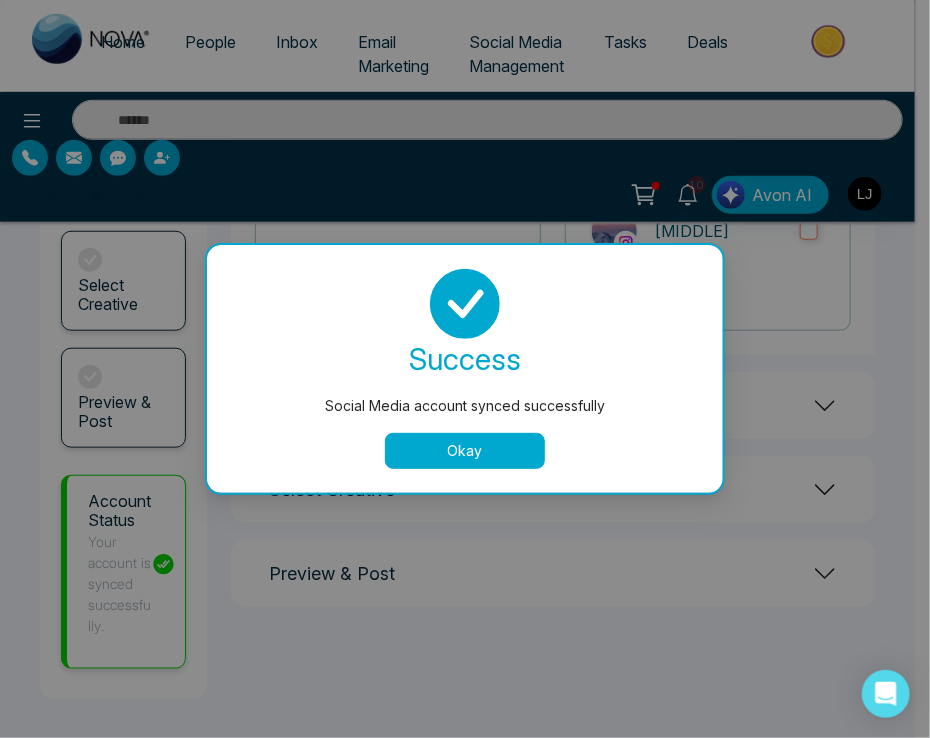 click on "Okay" at bounding box center [465, 451] 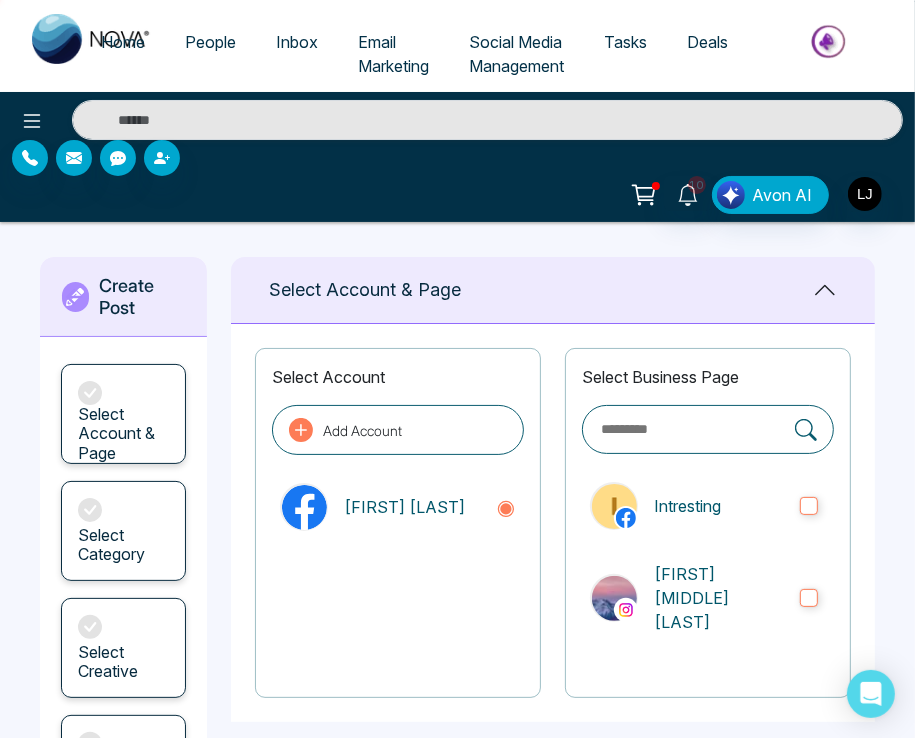 scroll, scrollTop: 0, scrollLeft: 0, axis: both 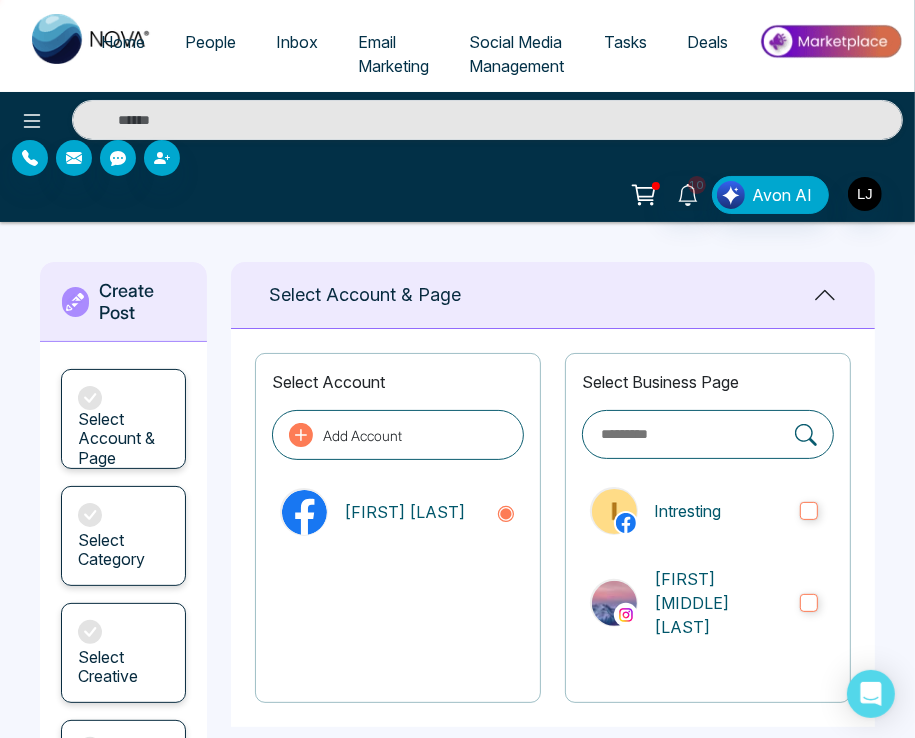 click on "Select Account & Page" at bounding box center (123, 439) 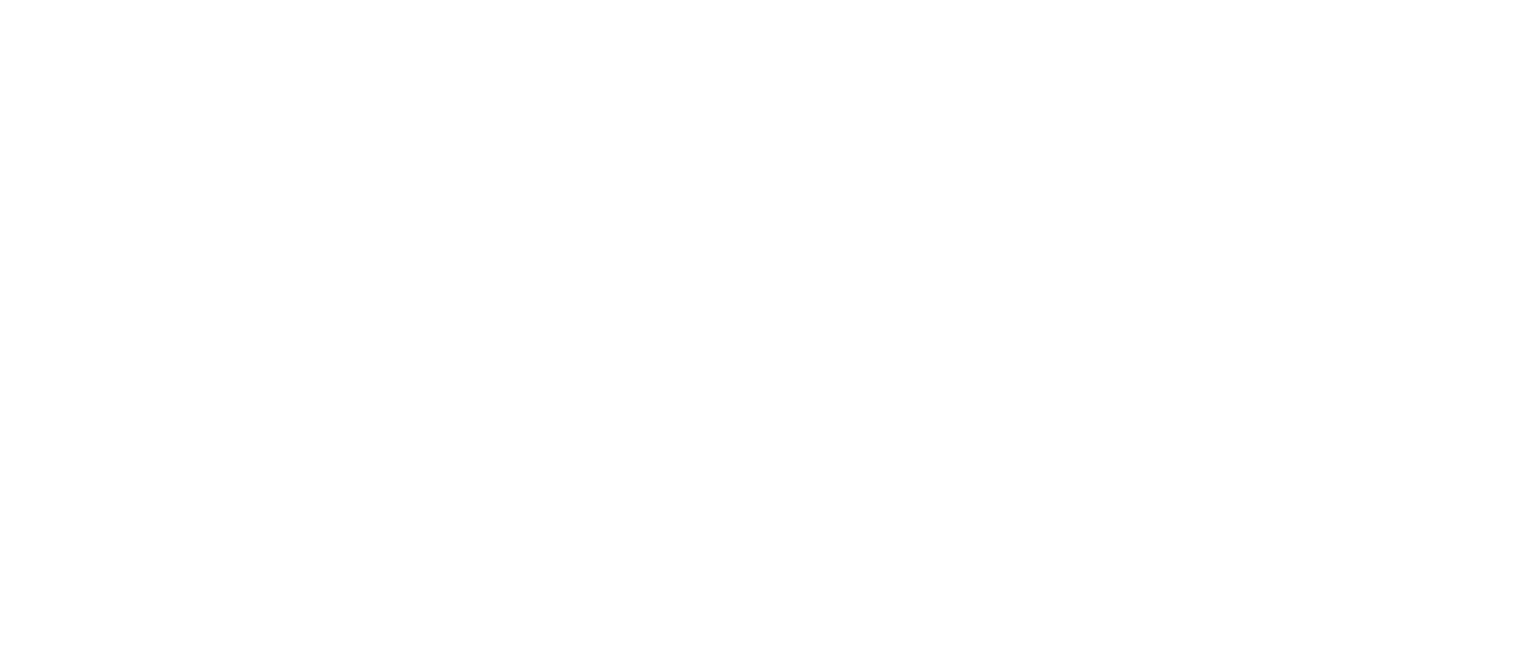scroll, scrollTop: 0, scrollLeft: 0, axis: both 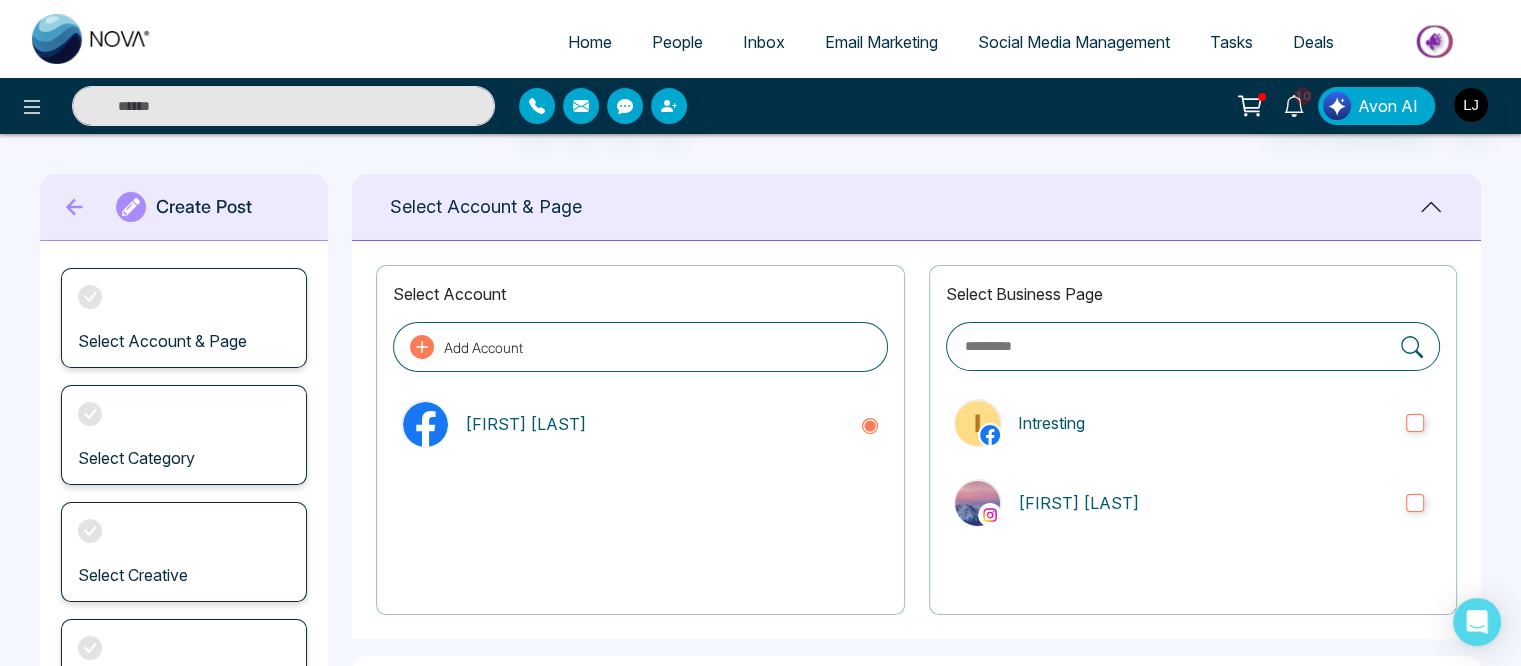 click on "Home" at bounding box center (590, 42) 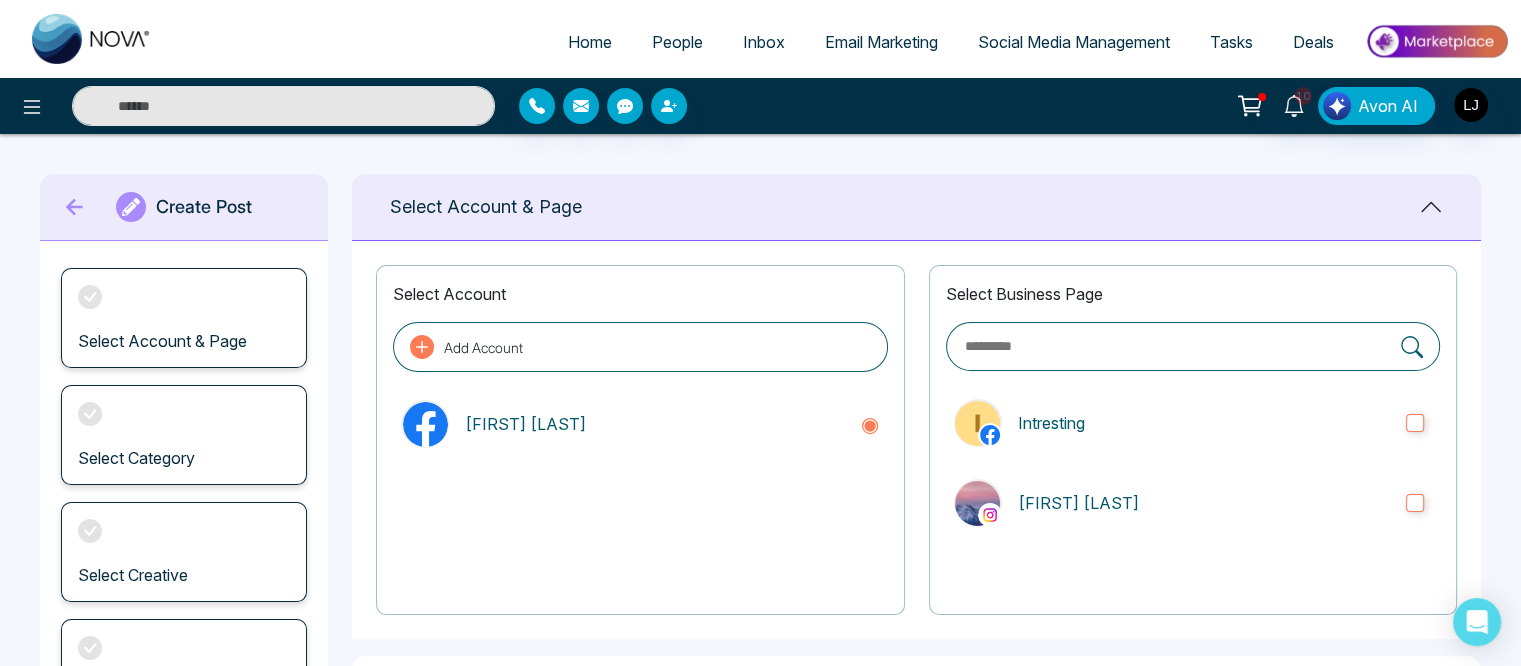 select on "*" 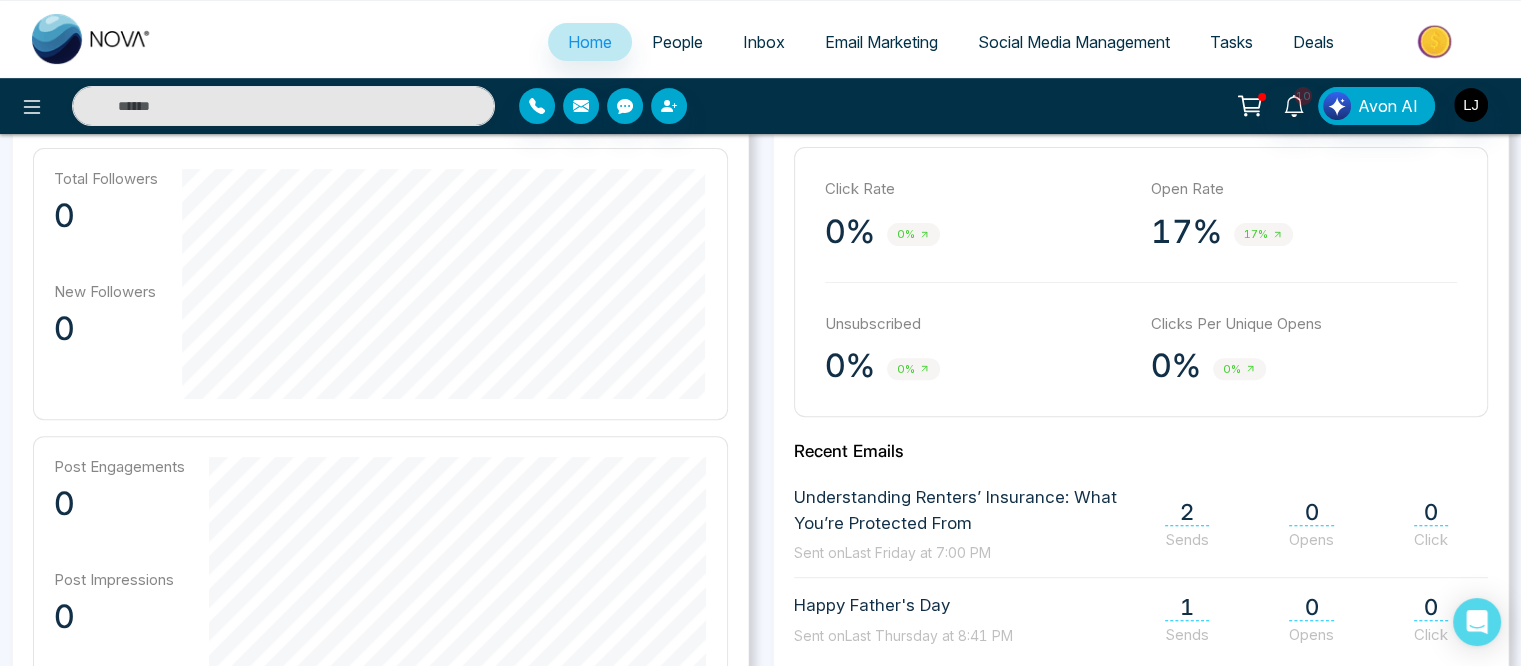 scroll, scrollTop: 500, scrollLeft: 0, axis: vertical 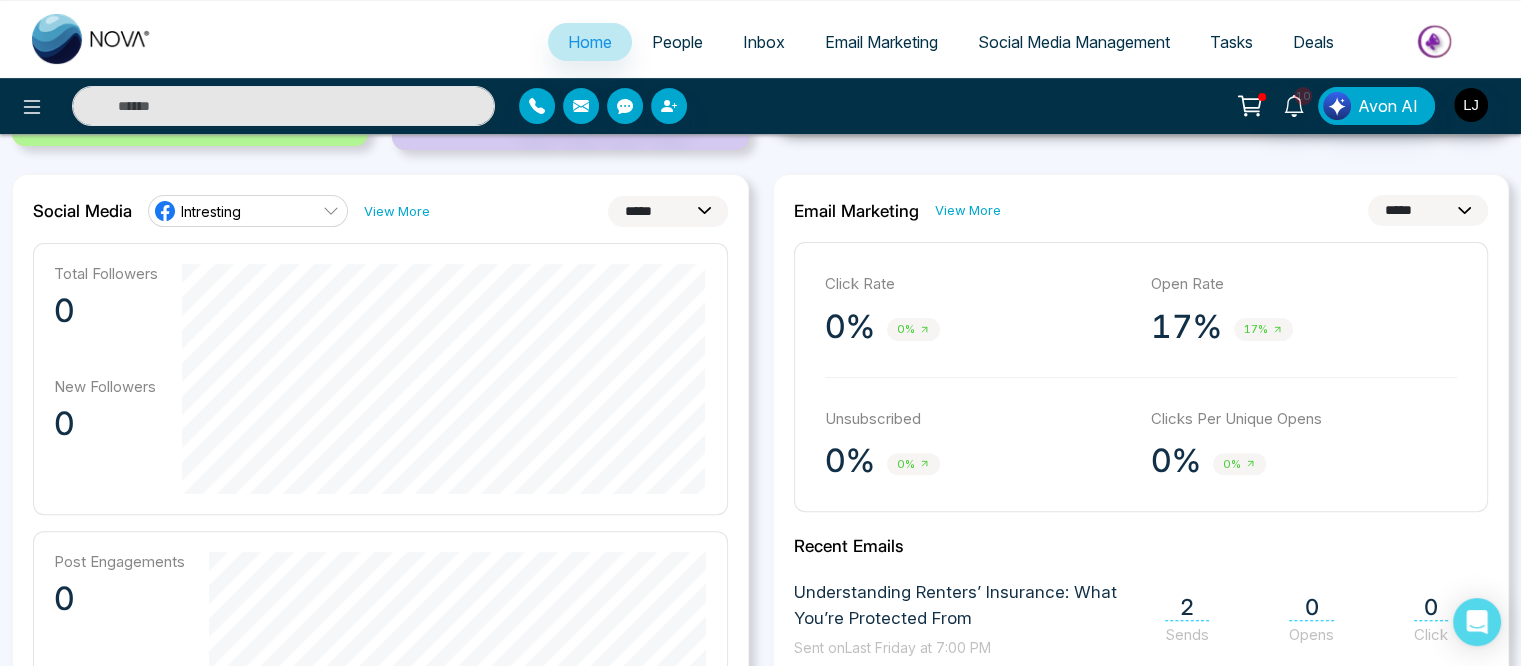 click on "Intresting" at bounding box center [248, 211] 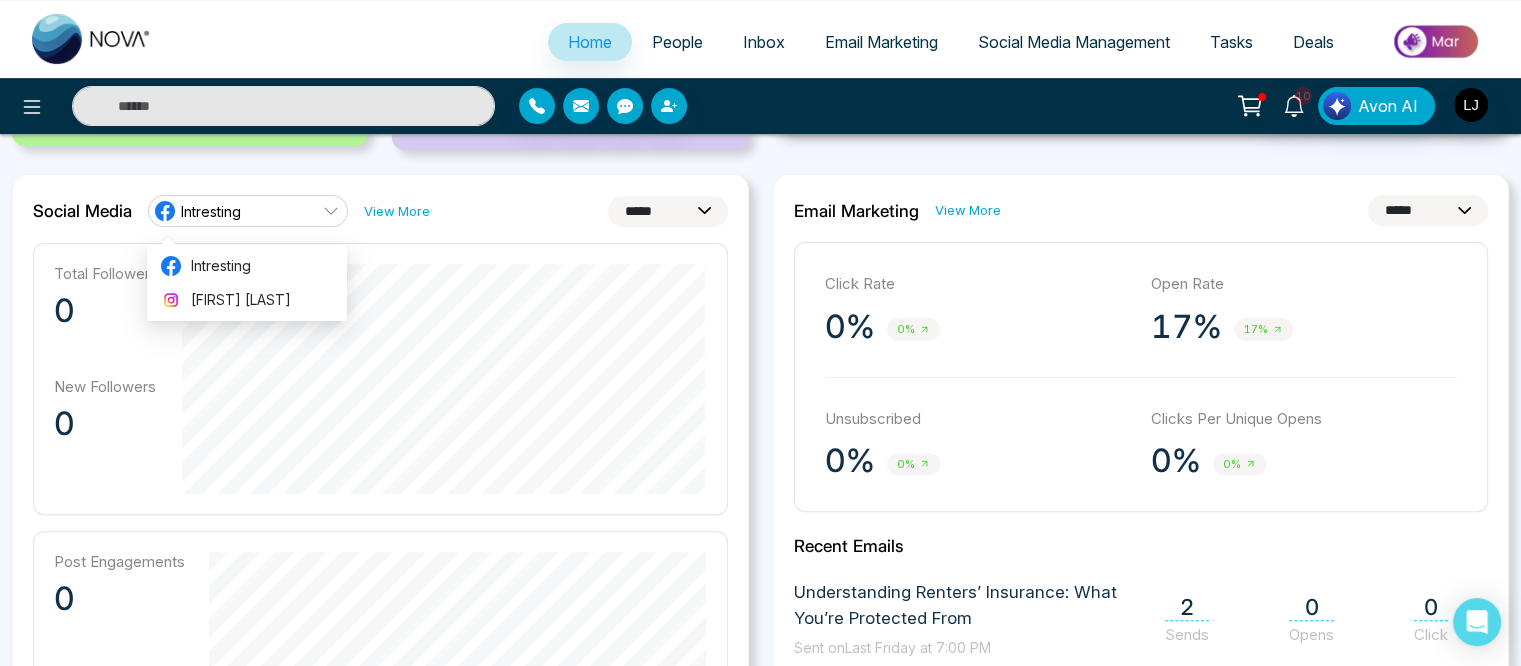 scroll, scrollTop: 0, scrollLeft: 0, axis: both 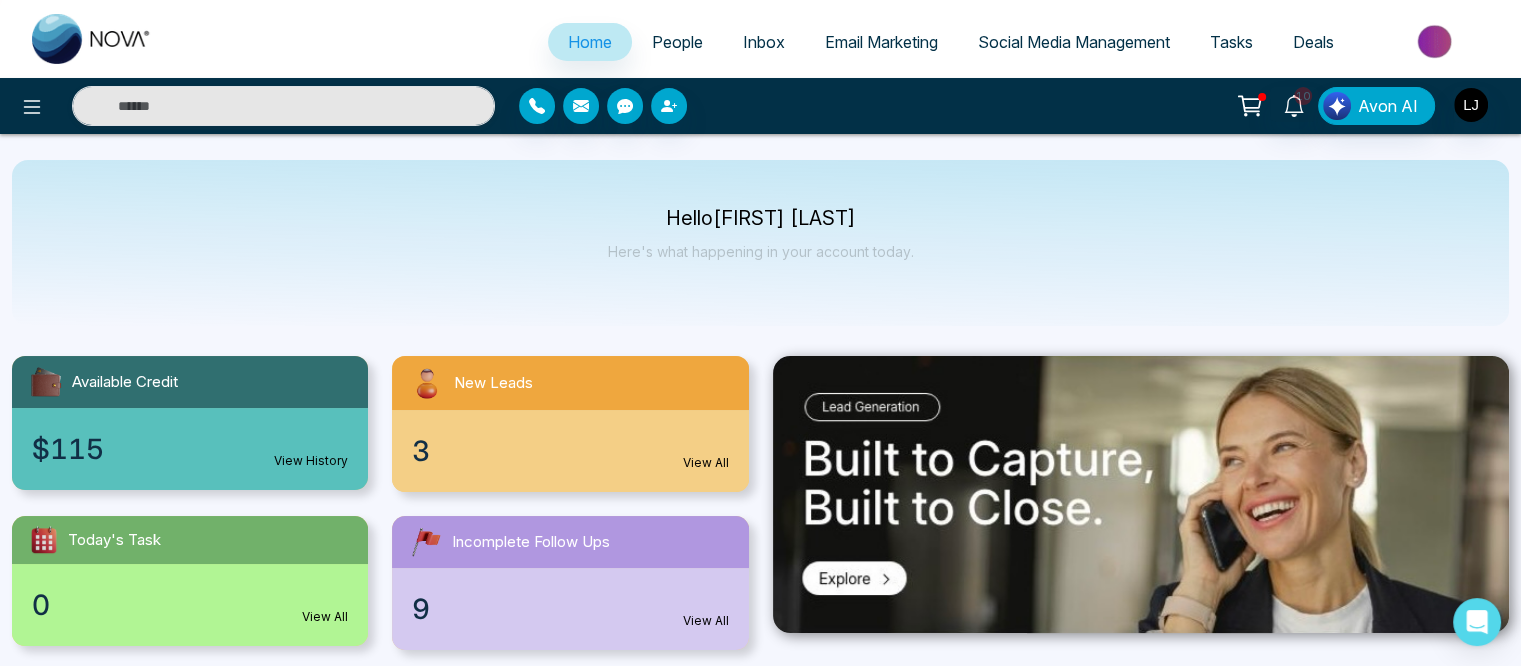 click on "Social Media Management" at bounding box center [1074, 42] 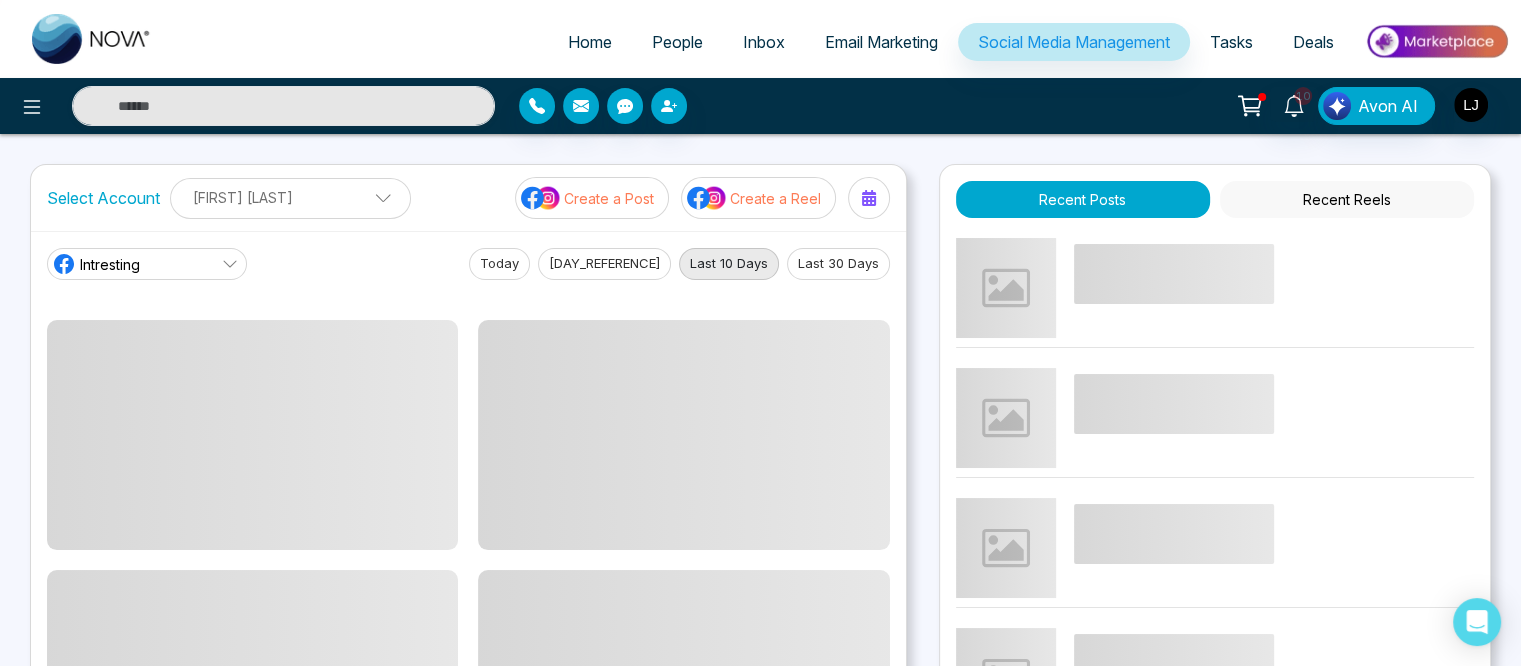 click on "Intresting" at bounding box center (147, 264) 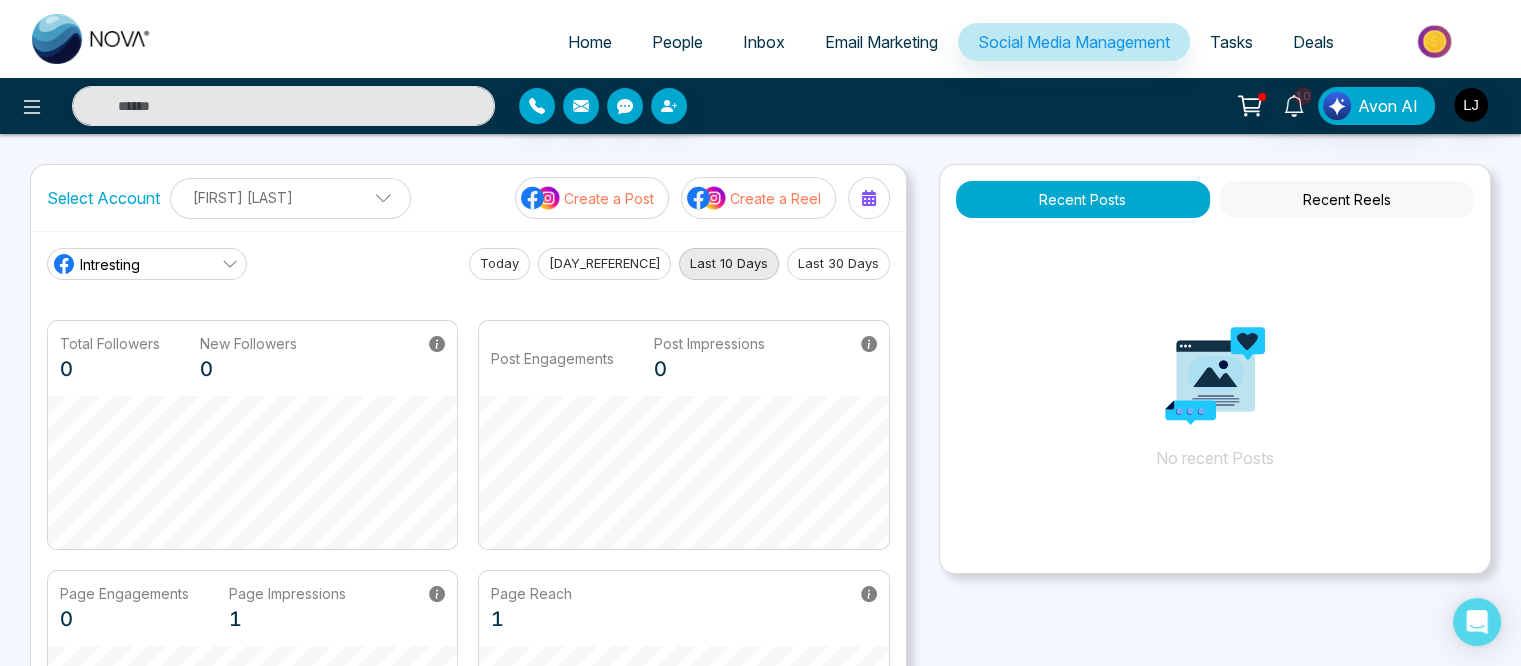click on "Create a Post" at bounding box center [609, 198] 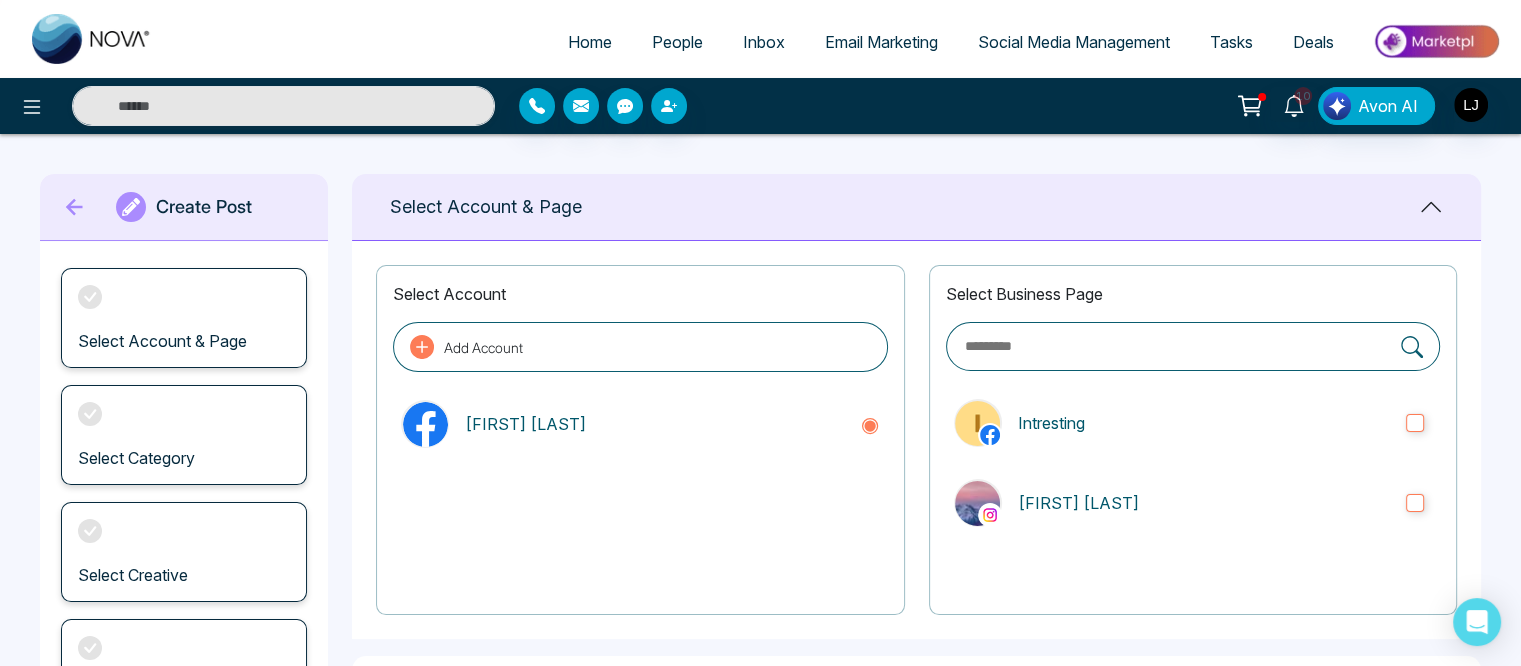 click on "People" at bounding box center [677, 43] 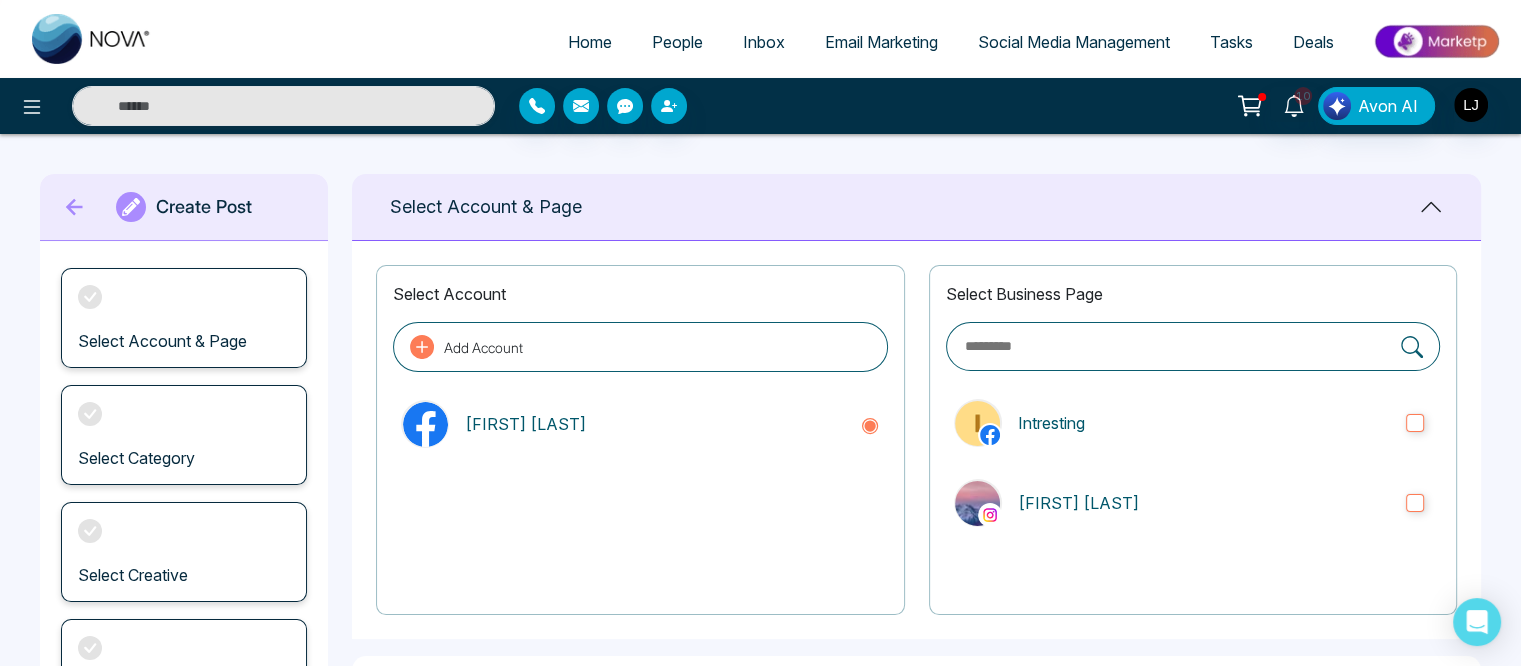 click on "People" at bounding box center (677, 42) 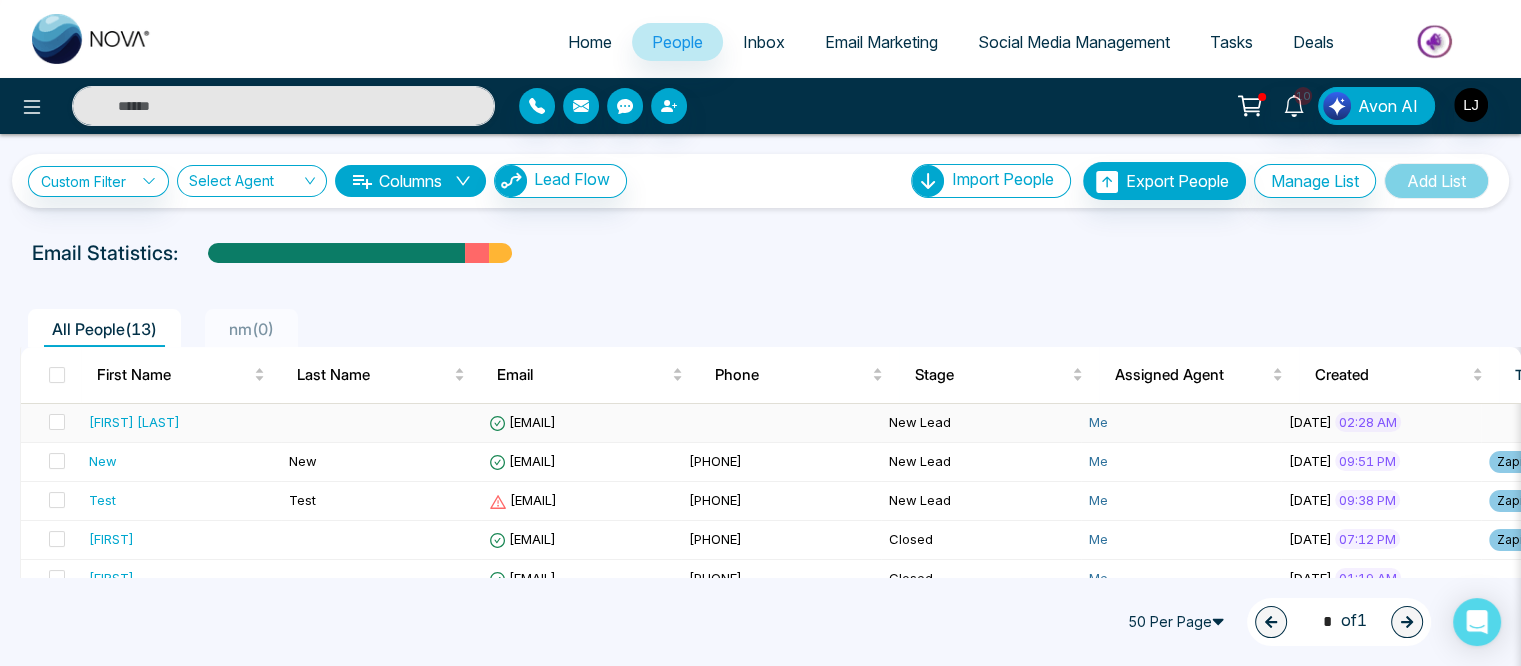 click on "pallabmandal92@gmail.com" at bounding box center (522, 422) 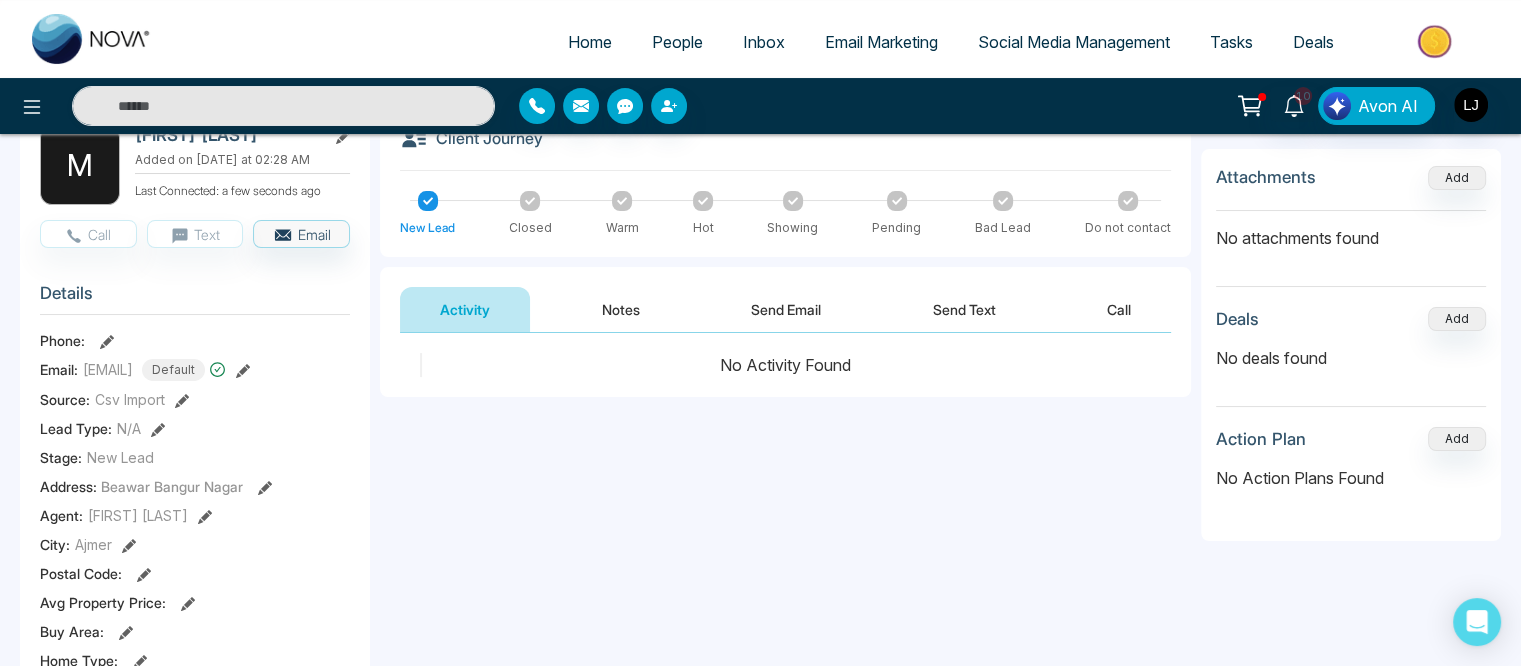 scroll, scrollTop: 200, scrollLeft: 0, axis: vertical 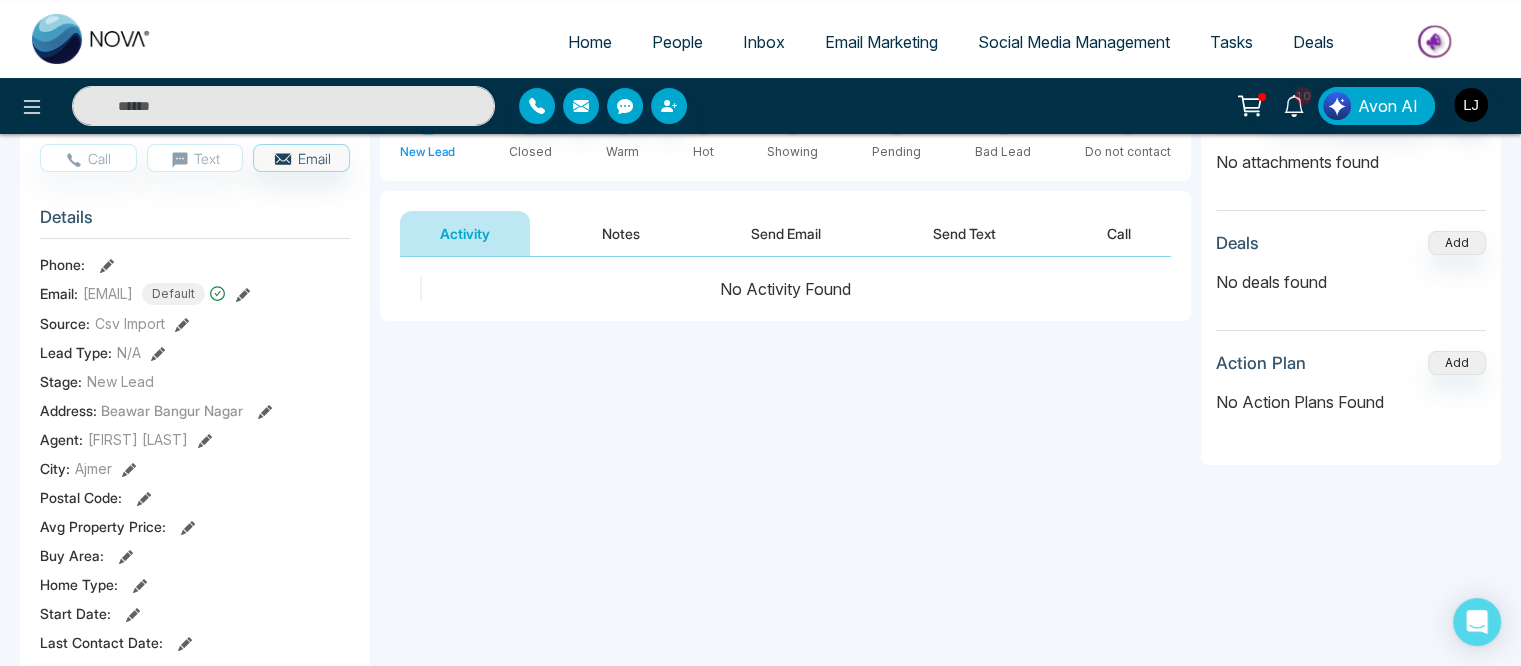 click on "Social Media Management" at bounding box center [1074, 42] 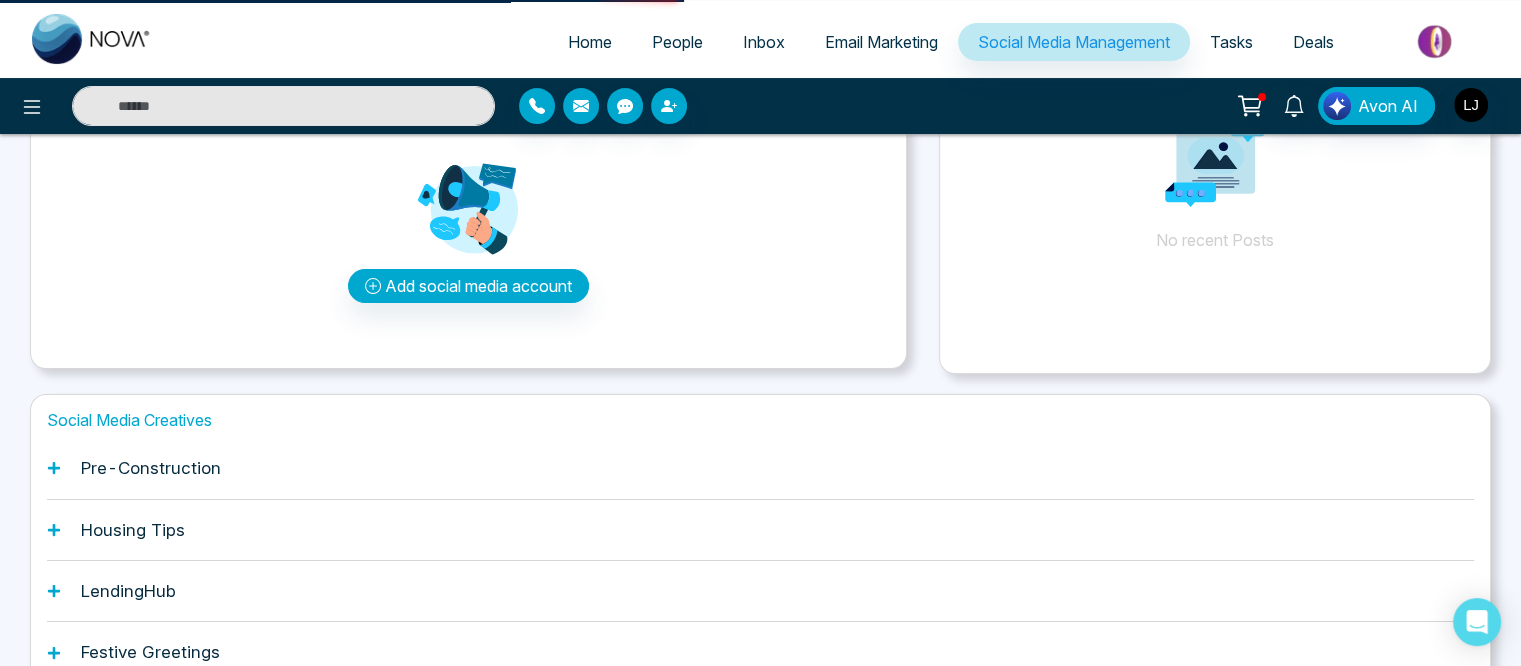 scroll, scrollTop: 0, scrollLeft: 0, axis: both 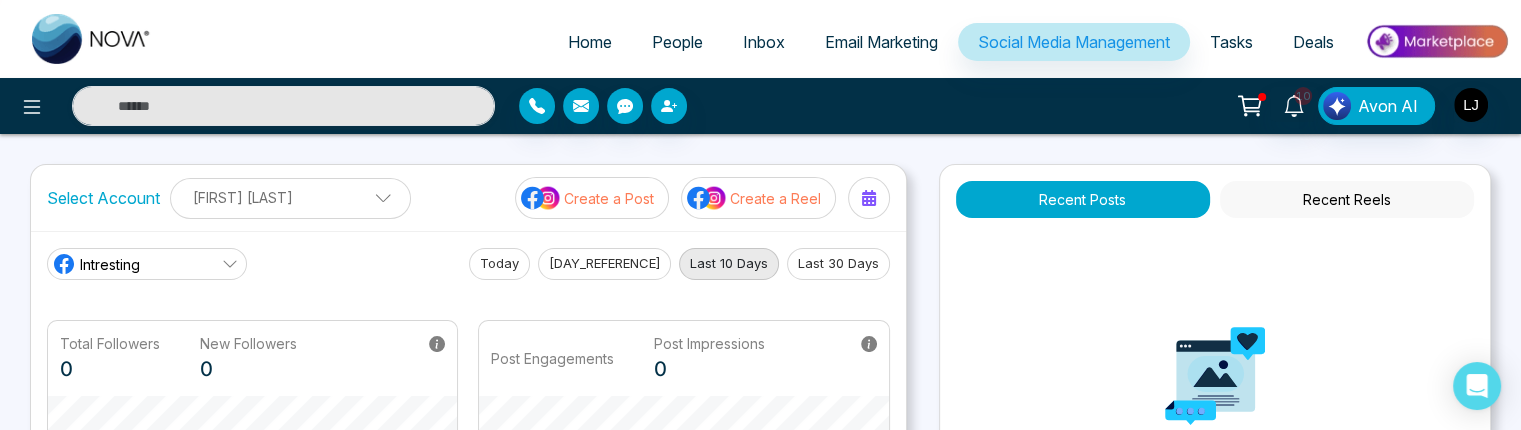 click on "10 Avon AI" at bounding box center [1204, 106] 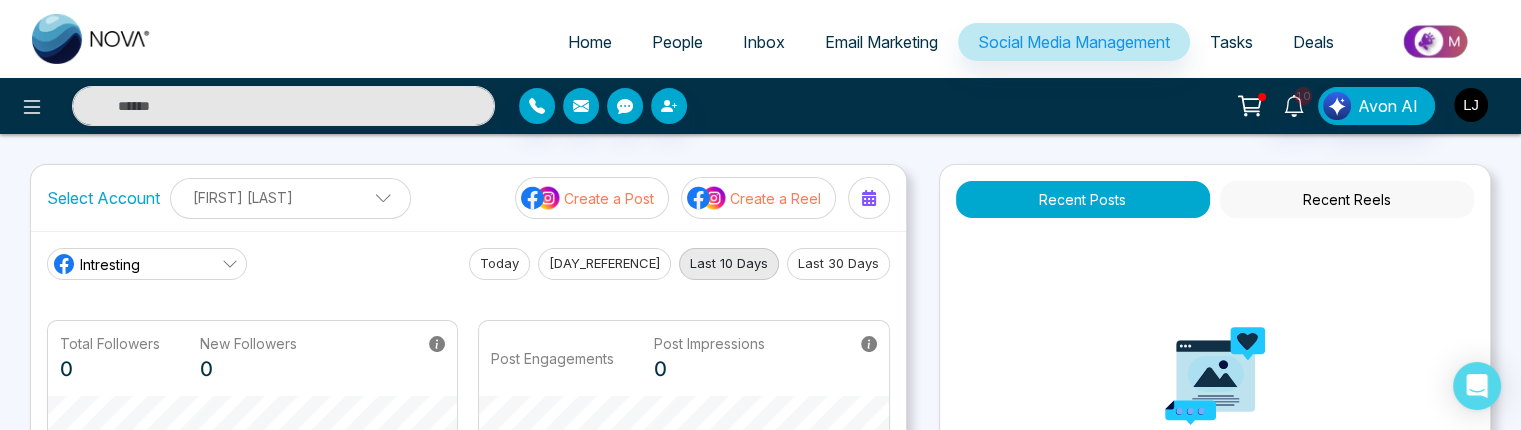 click at bounding box center [1471, 105] 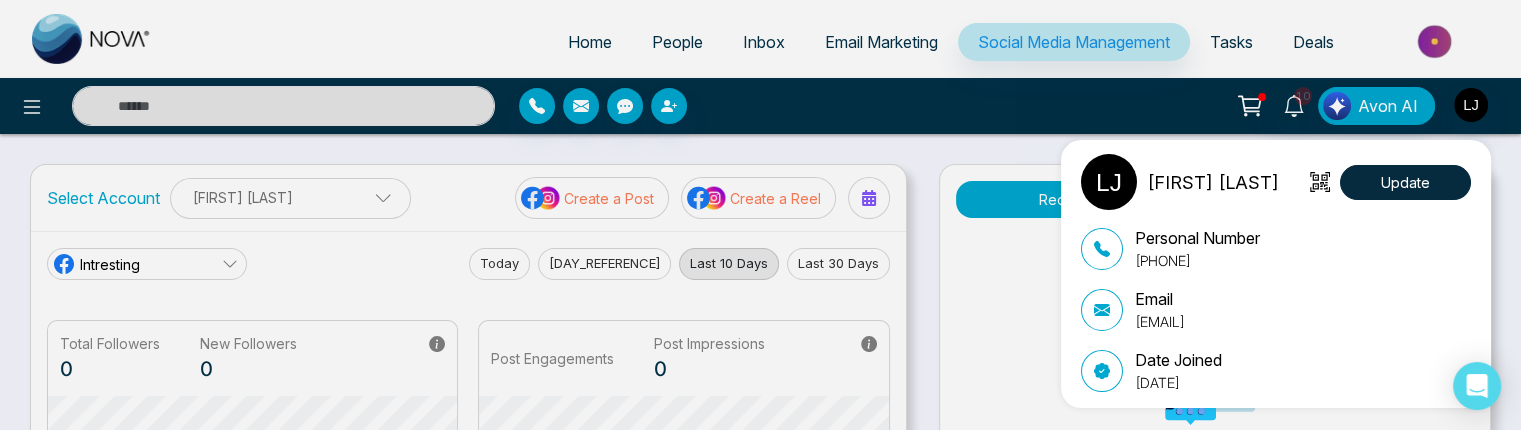 drag, startPoint x: 1324, startPoint y: 321, endPoint x: 1136, endPoint y: 317, distance: 188.04254 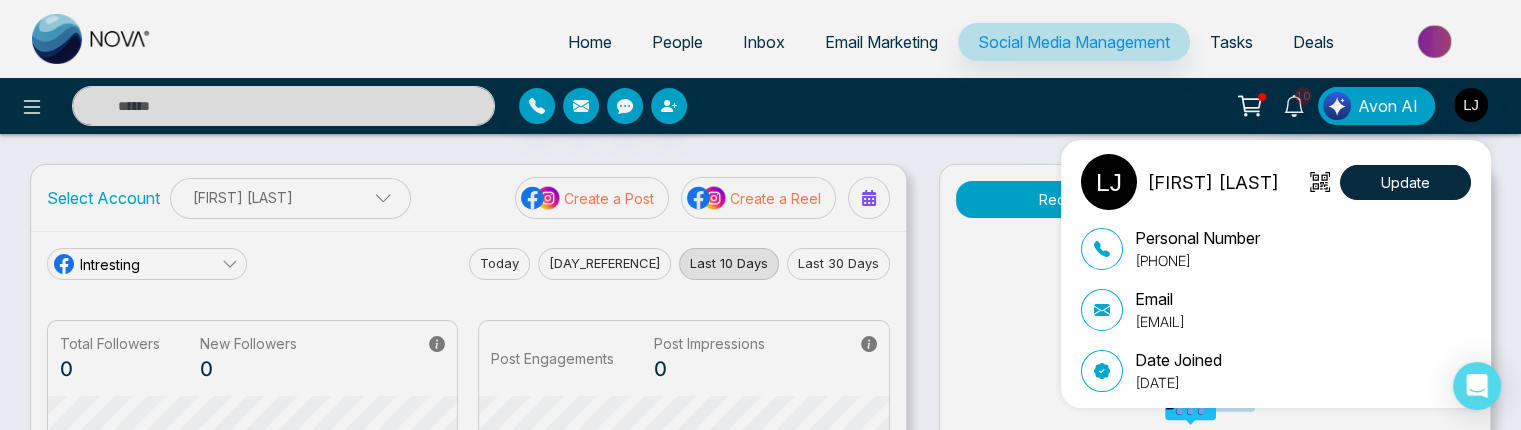 click on "Email lokeshjoshi6454@gmail.com" at bounding box center [1276, 309] 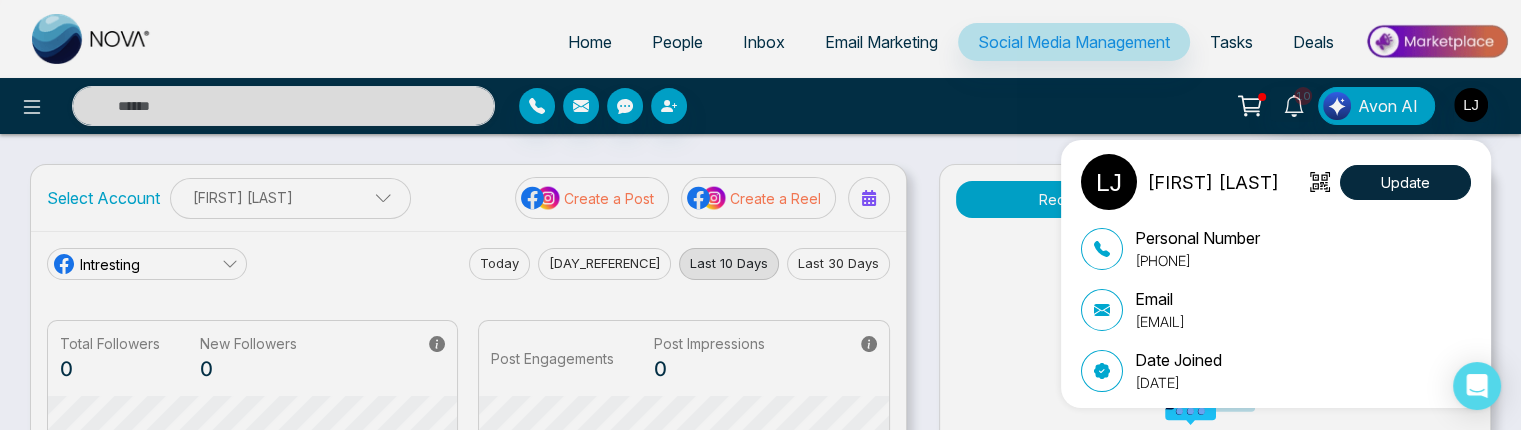 click on "lokeshjoshi6454@gmail.com" at bounding box center [1160, 321] 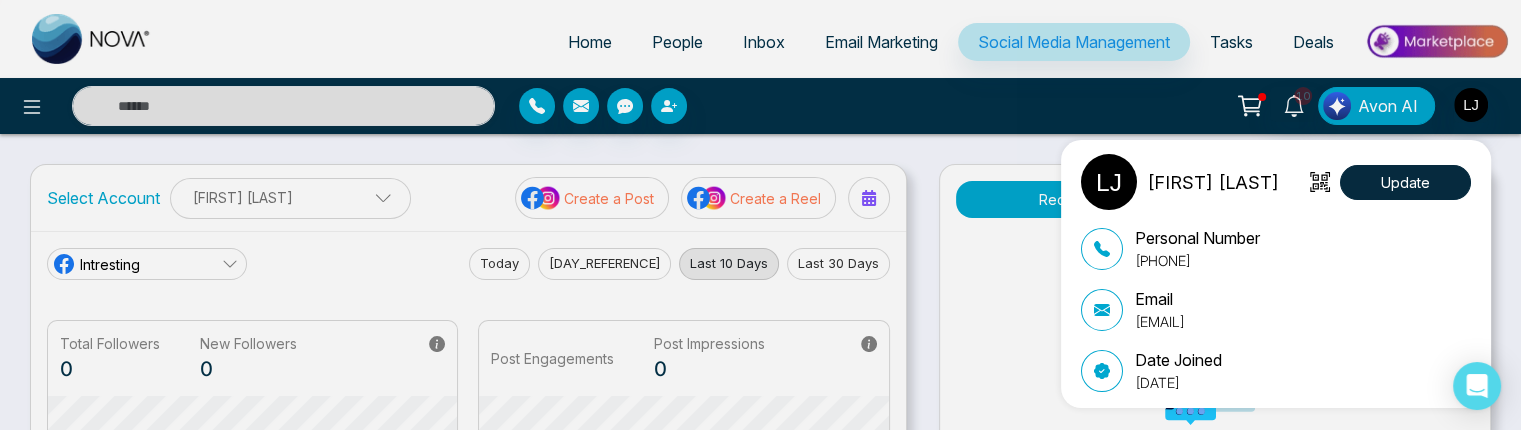 drag, startPoint x: 1132, startPoint y: 317, endPoint x: 1320, endPoint y: 316, distance: 188.00266 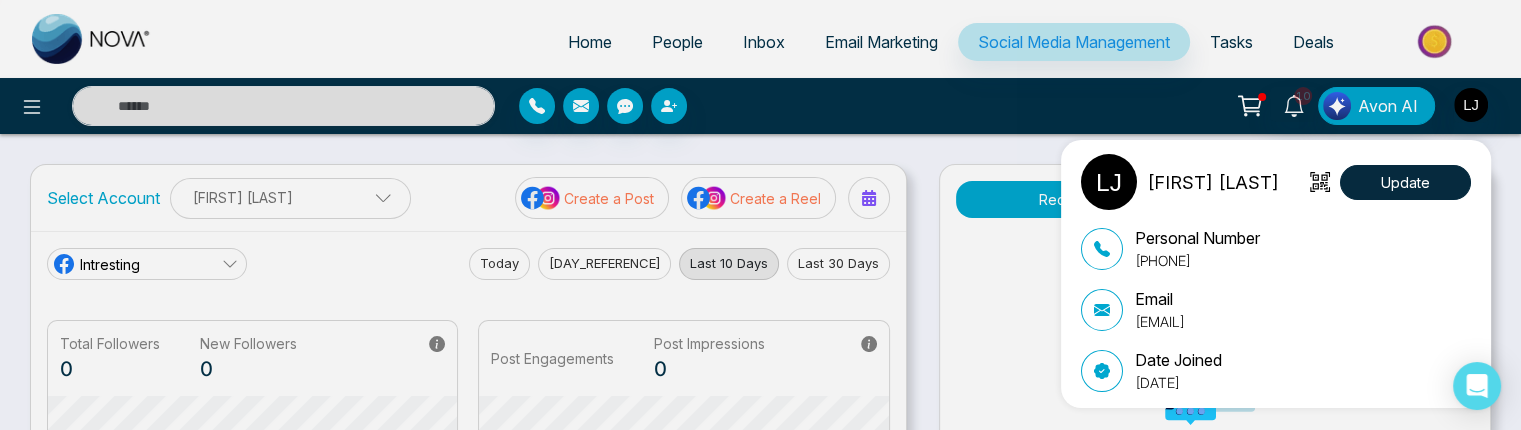 click on "Email lokeshjoshi6454@gmail.com" at bounding box center (1276, 309) 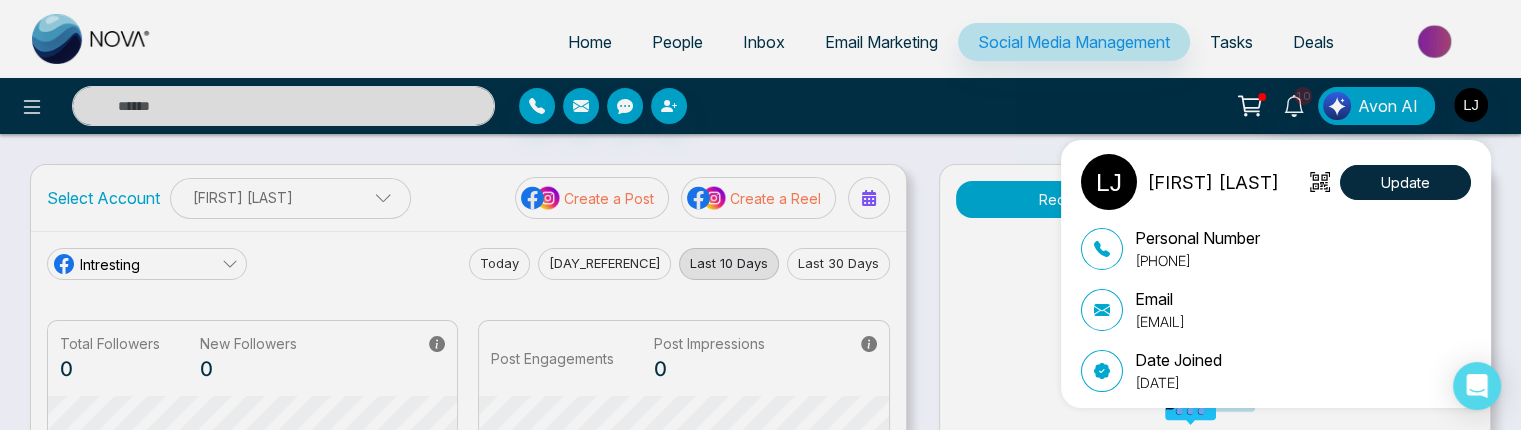 copy on "lokeshjoshi6454@gmail.com" 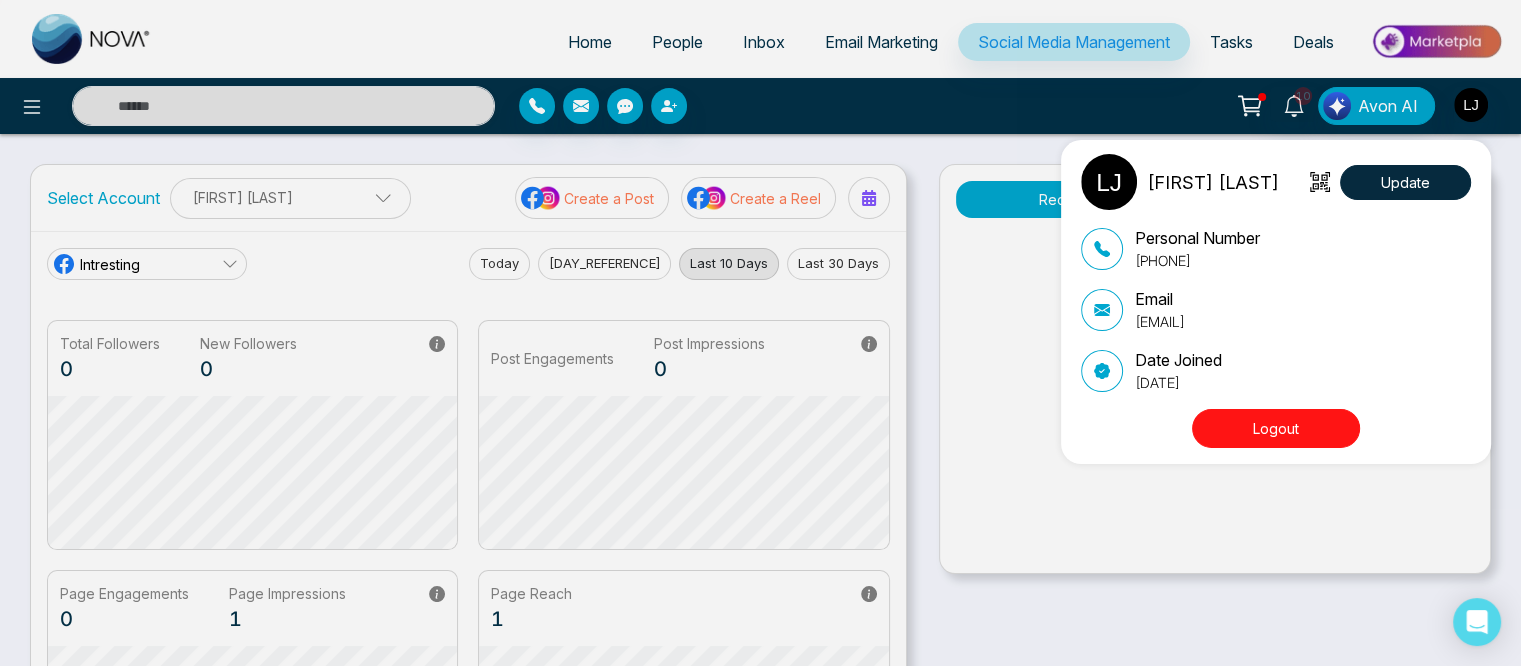 click on "Logout" at bounding box center (1276, 428) 